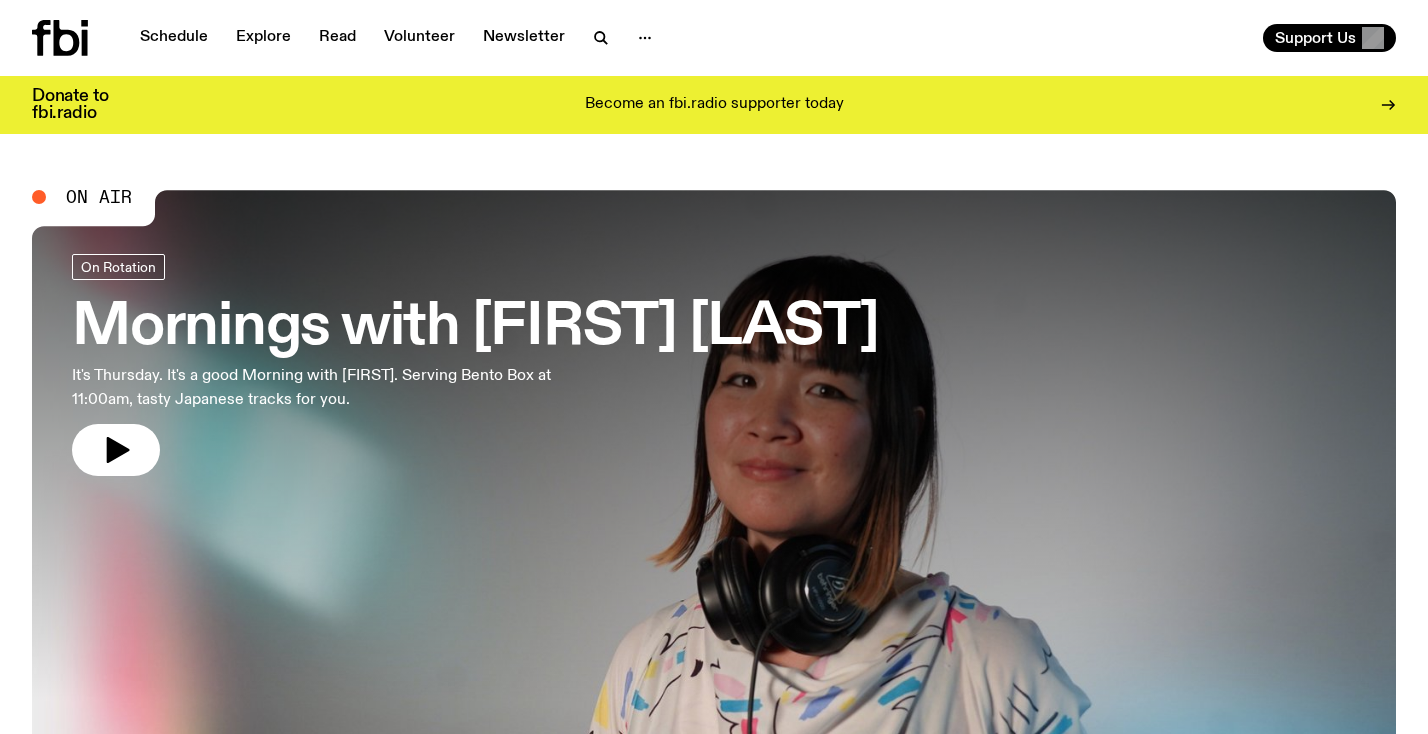 scroll, scrollTop: 0, scrollLeft: 0, axis: both 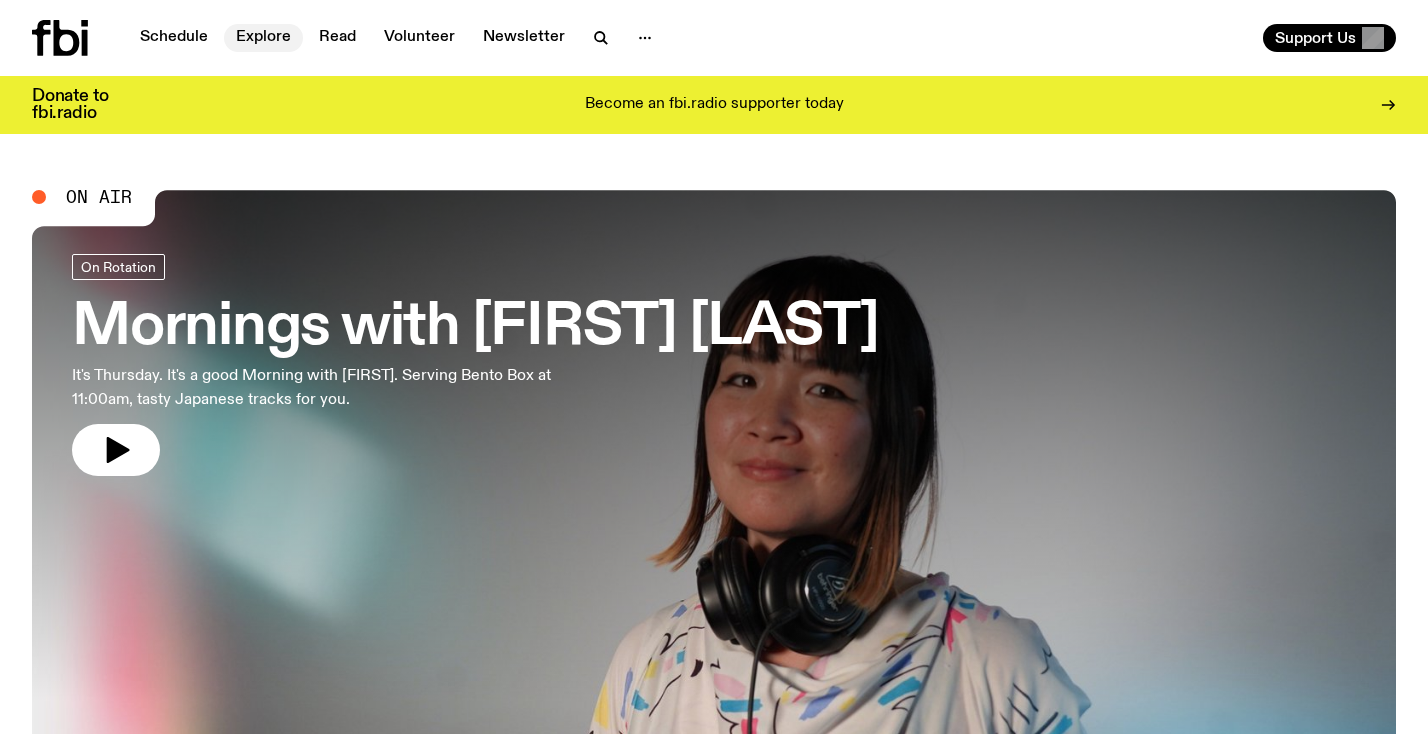 click on "Explore" at bounding box center (263, 38) 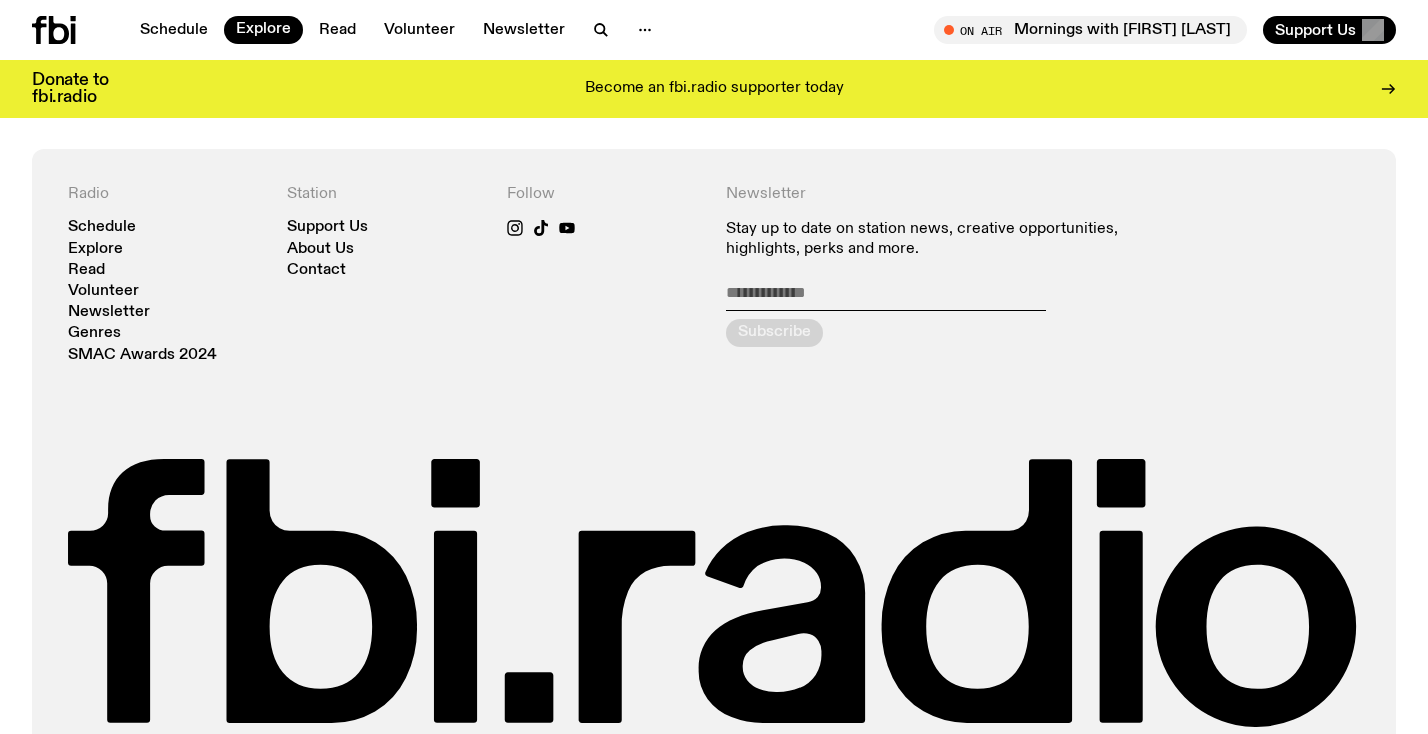 scroll, scrollTop: 3793, scrollLeft: 0, axis: vertical 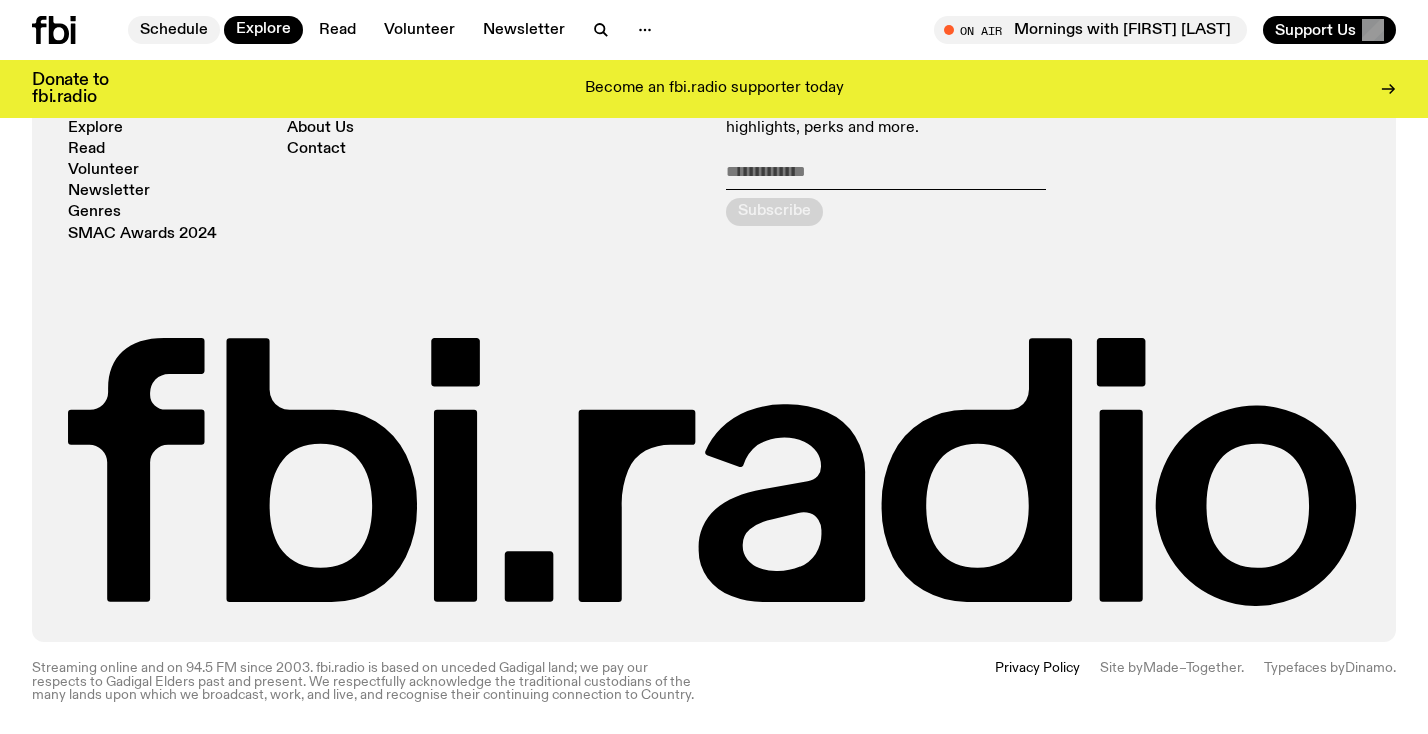 click on "Schedule" at bounding box center (174, 30) 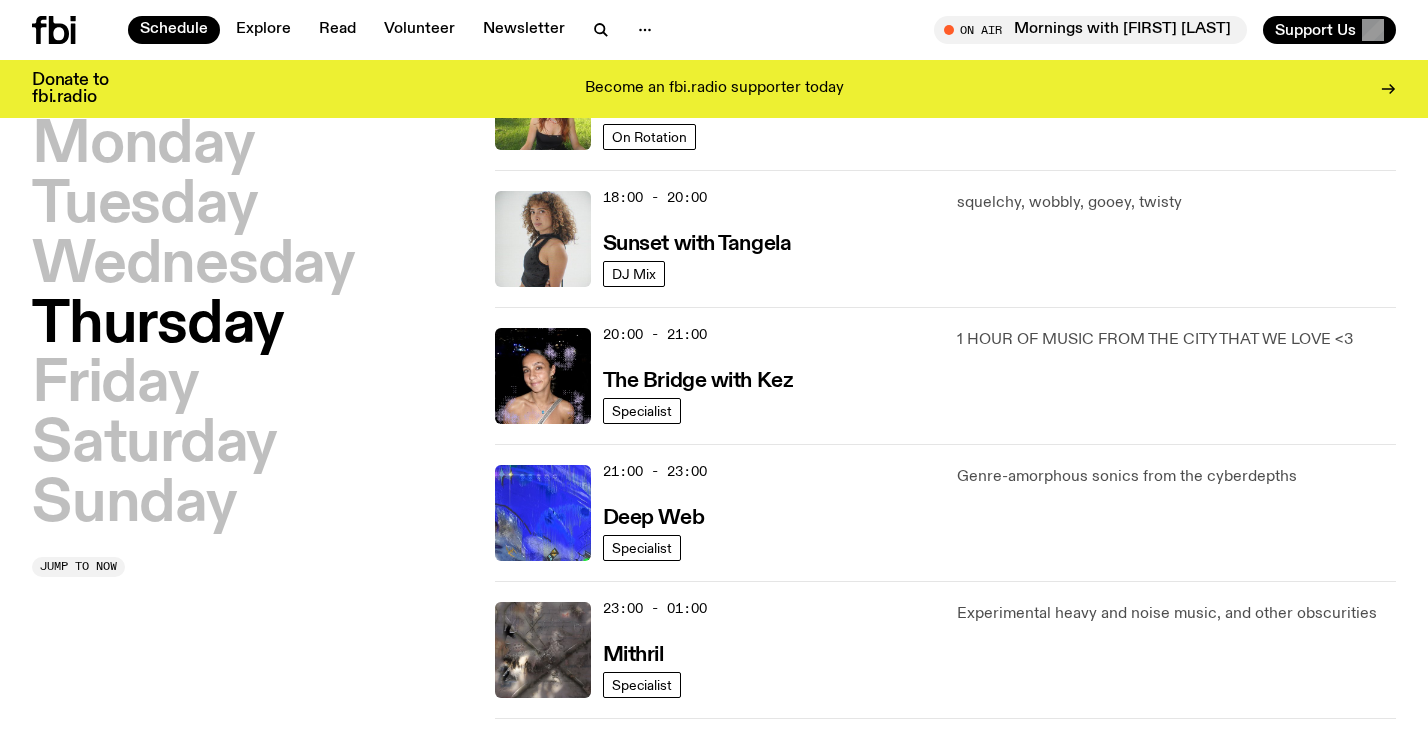 scroll, scrollTop: 823, scrollLeft: 0, axis: vertical 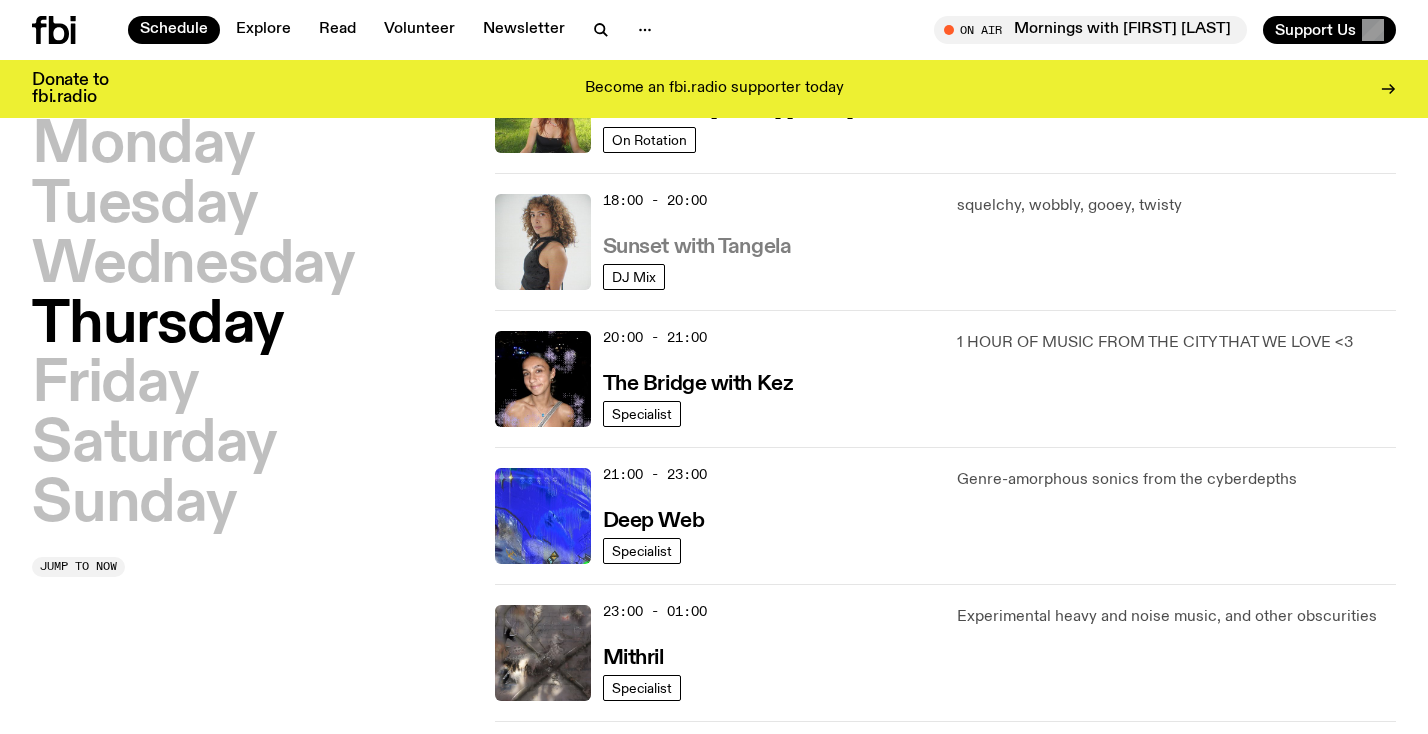 click on "Sunset with Tangela" at bounding box center [697, 247] 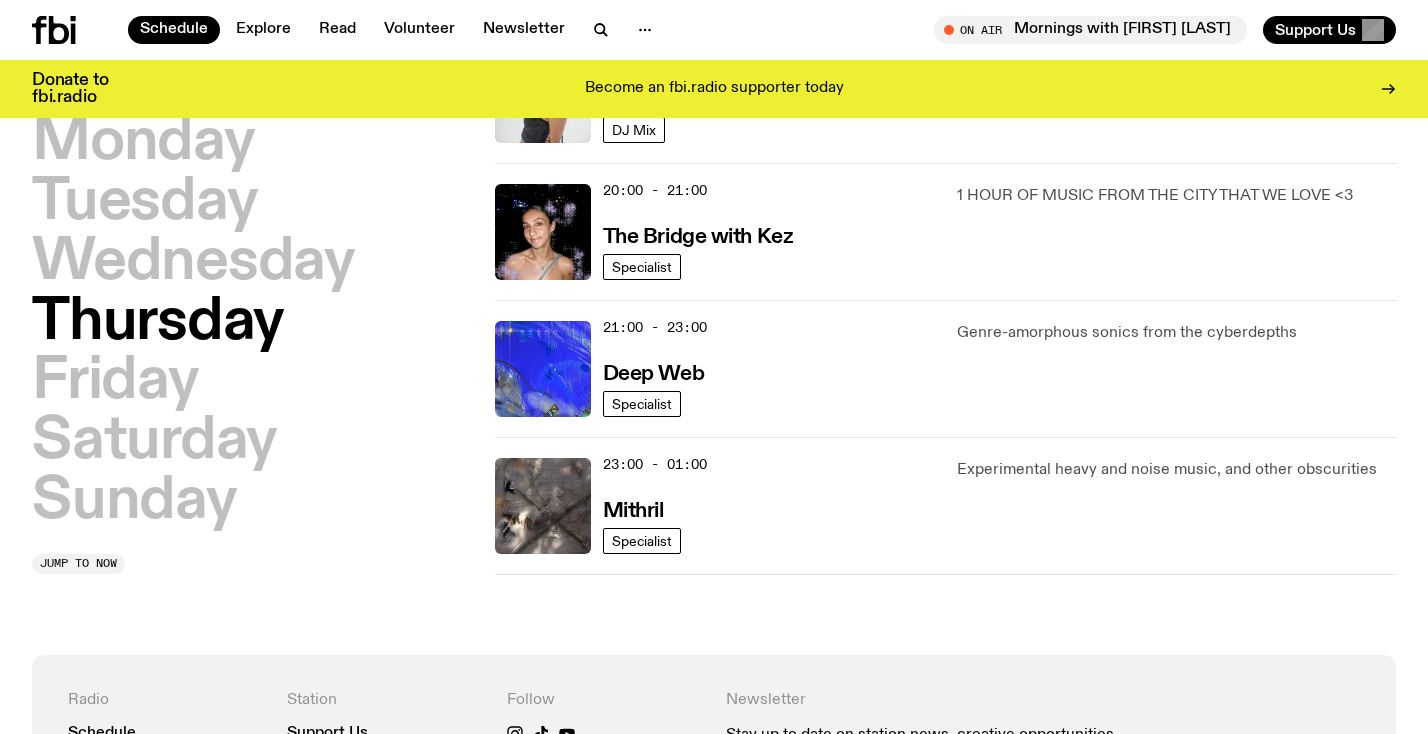 scroll, scrollTop: 979, scrollLeft: 0, axis: vertical 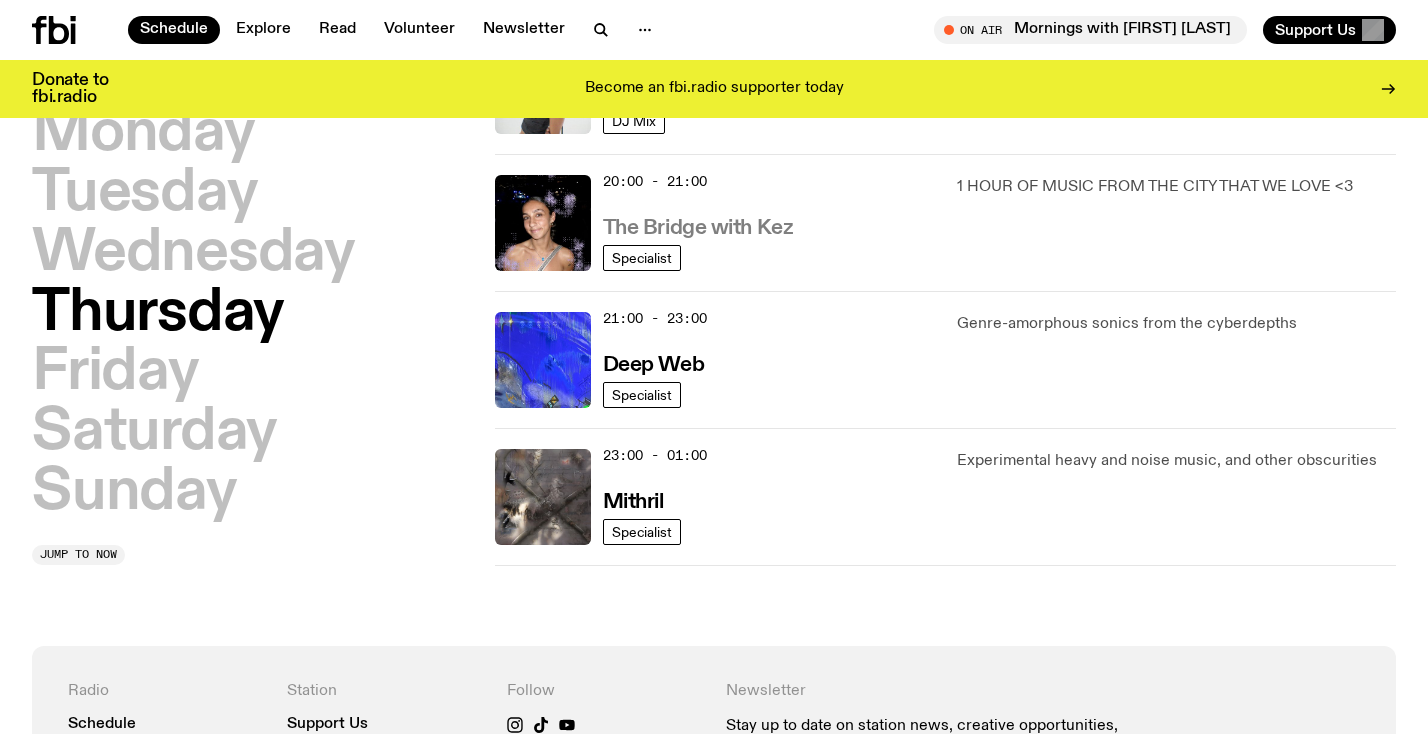 click on "The Bridge with Kez" at bounding box center [698, 228] 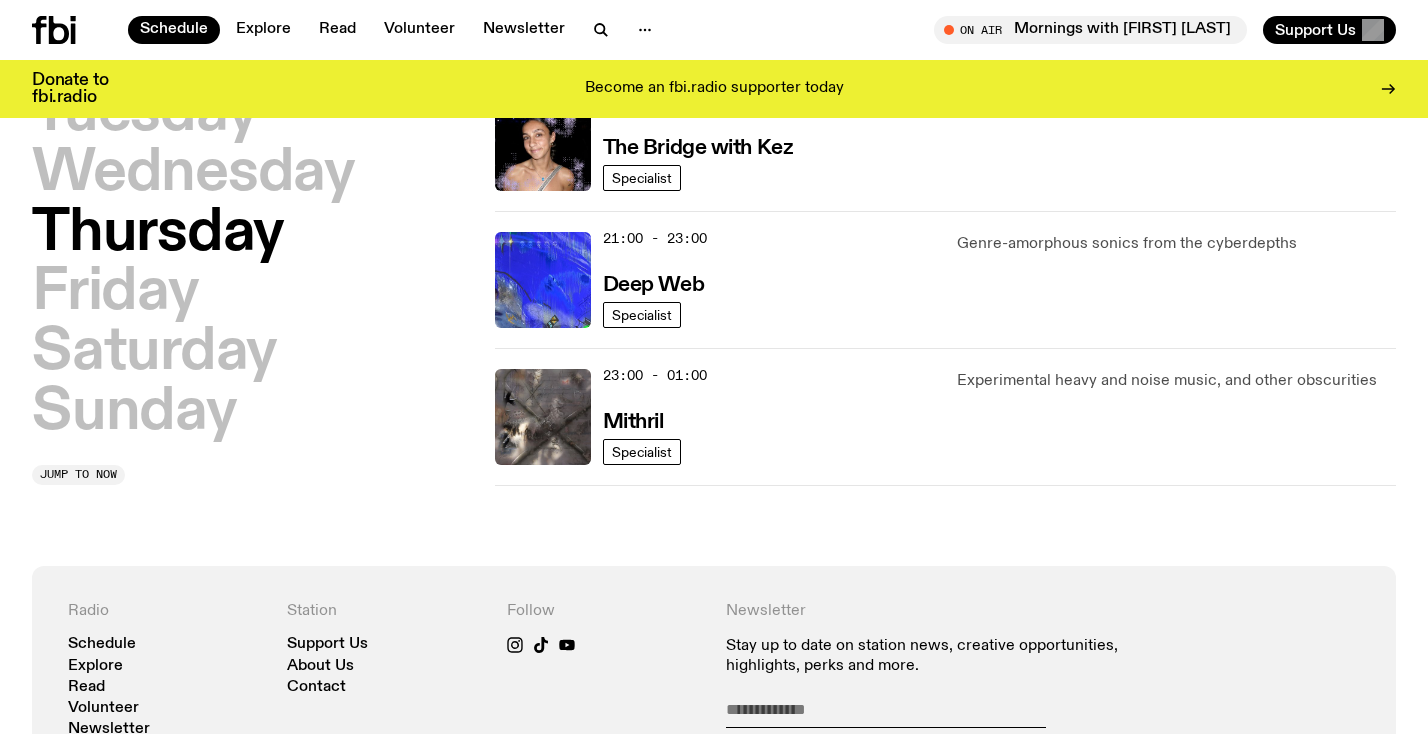 scroll, scrollTop: 1065, scrollLeft: 0, axis: vertical 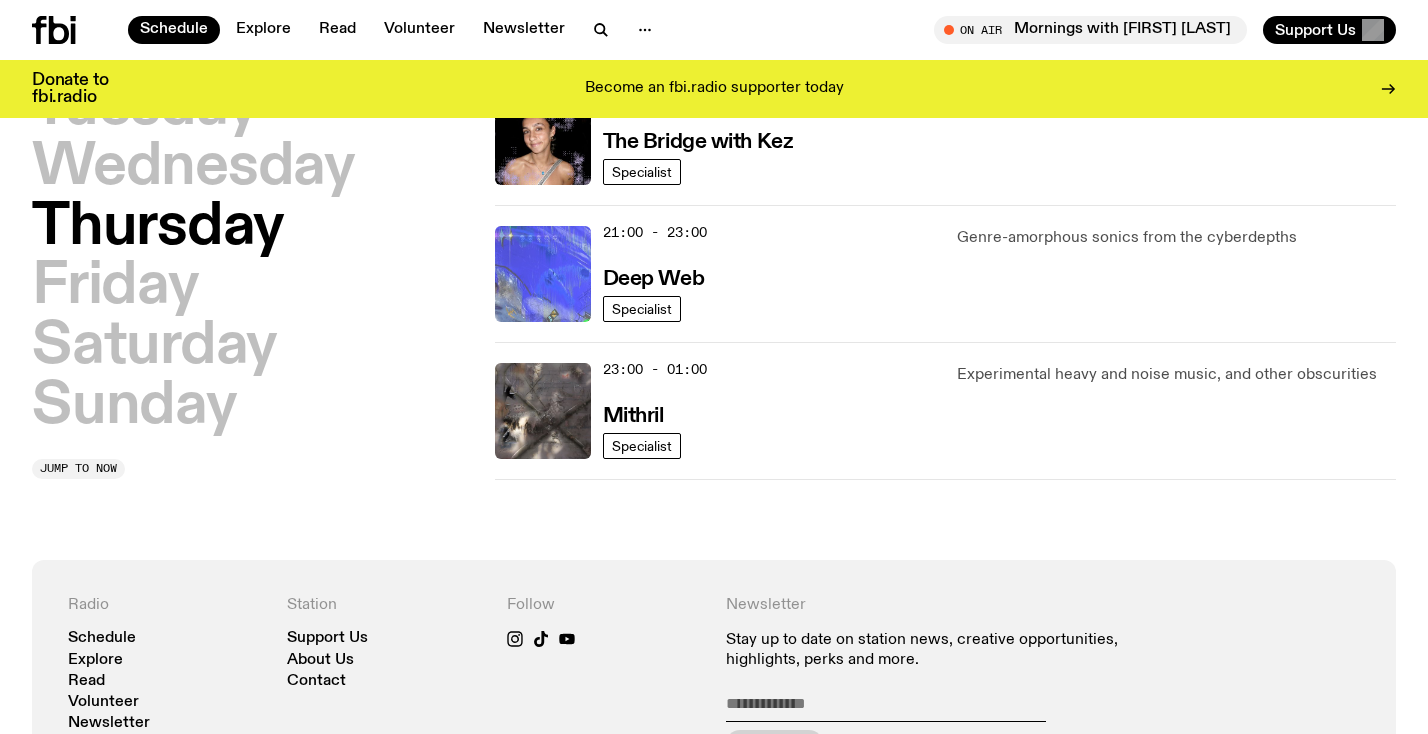 drag, startPoint x: 686, startPoint y: 279, endPoint x: 532, endPoint y: 314, distance: 157.9272 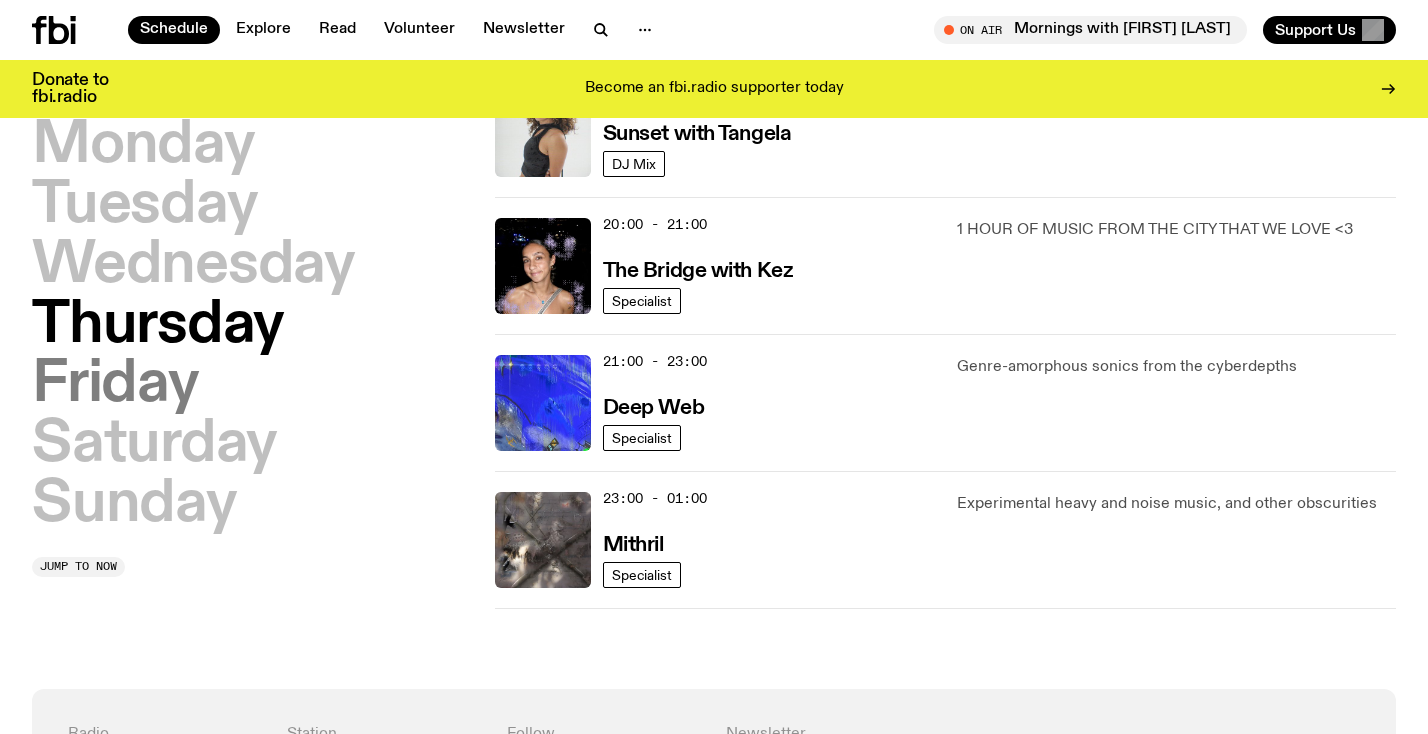 drag, startPoint x: 122, startPoint y: 369, endPoint x: 207, endPoint y: 371, distance: 85.02353 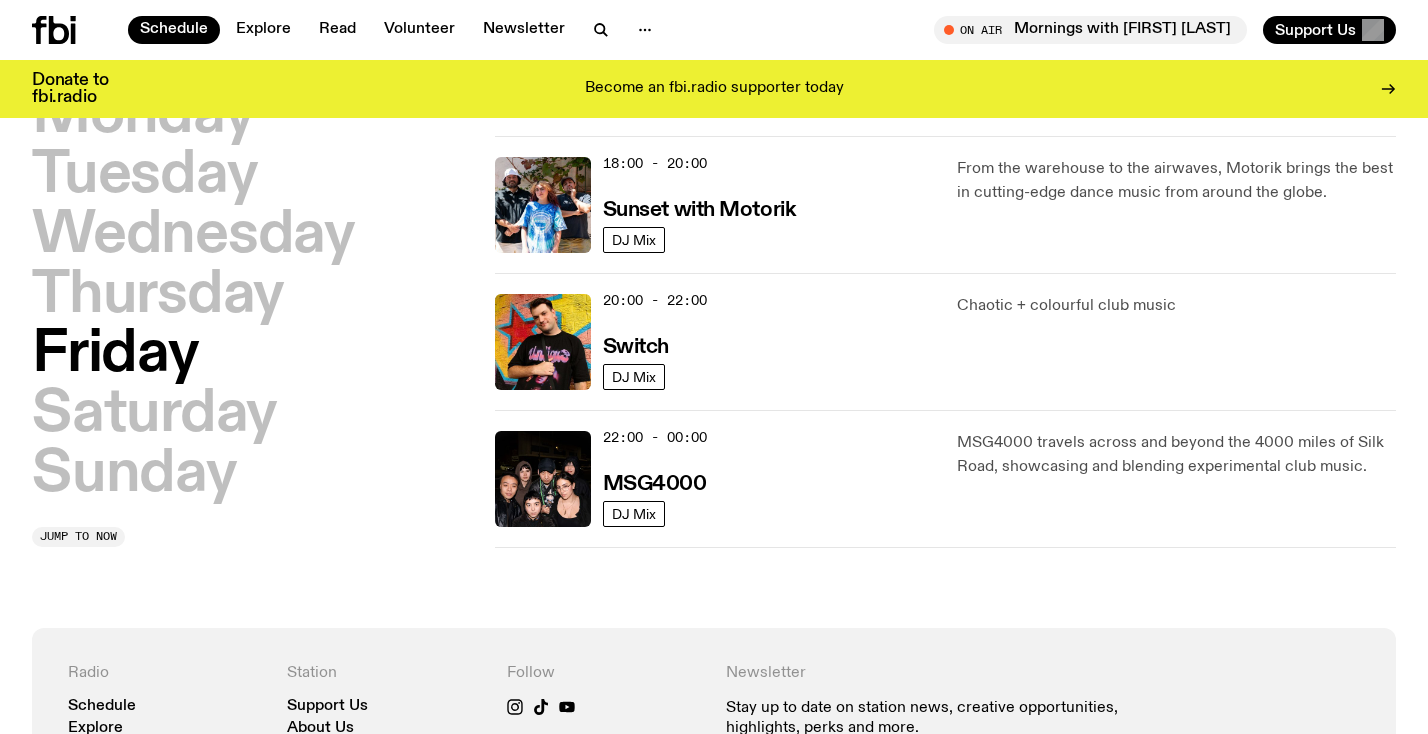 scroll, scrollTop: 977, scrollLeft: 0, axis: vertical 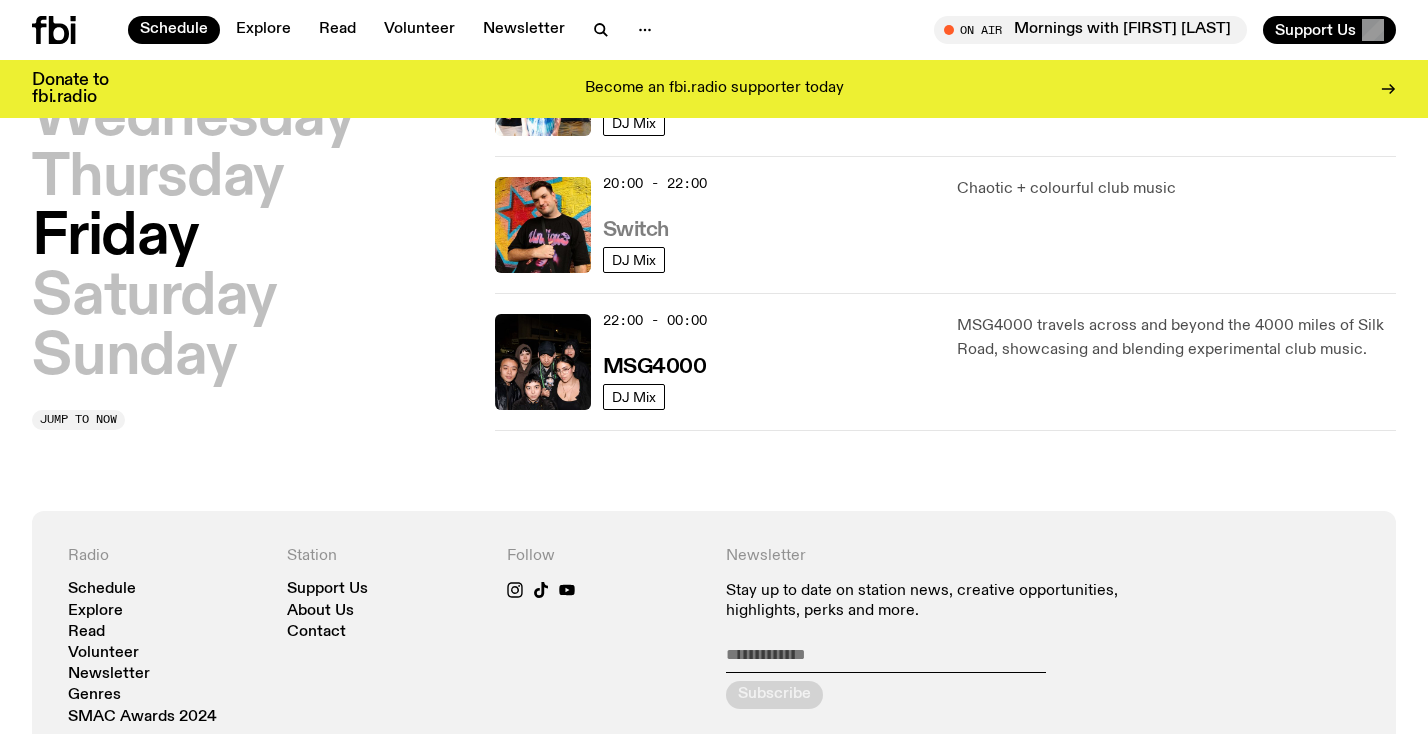 type 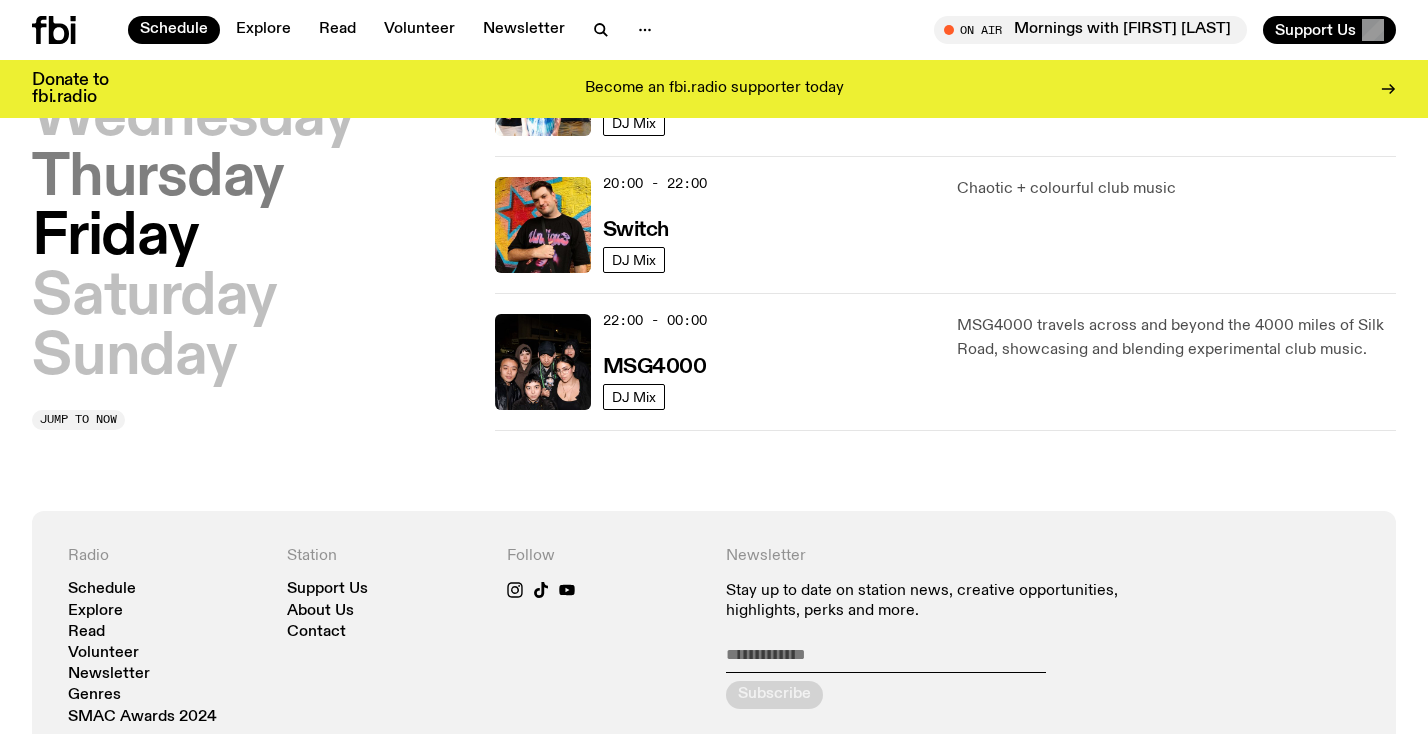click on "Saturday" at bounding box center [154, 298] 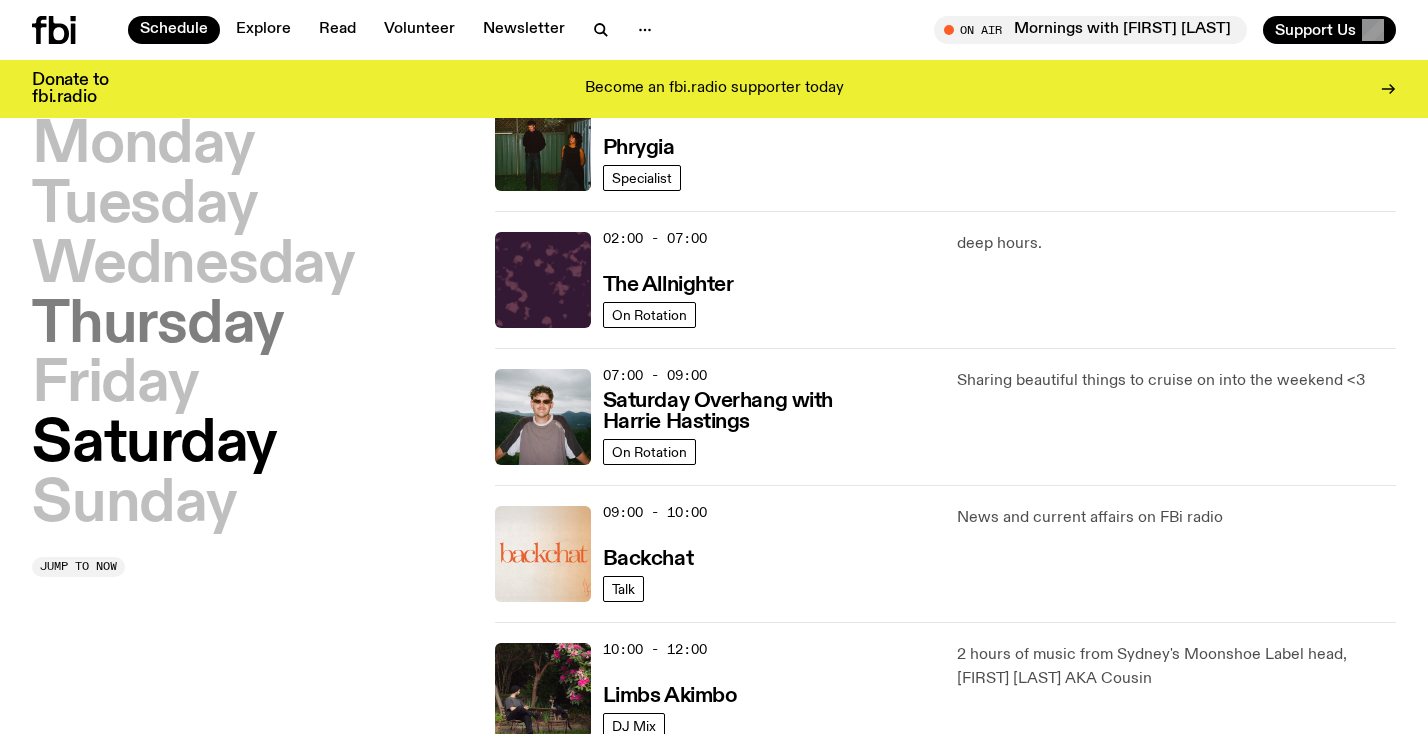 scroll, scrollTop: 56, scrollLeft: 0, axis: vertical 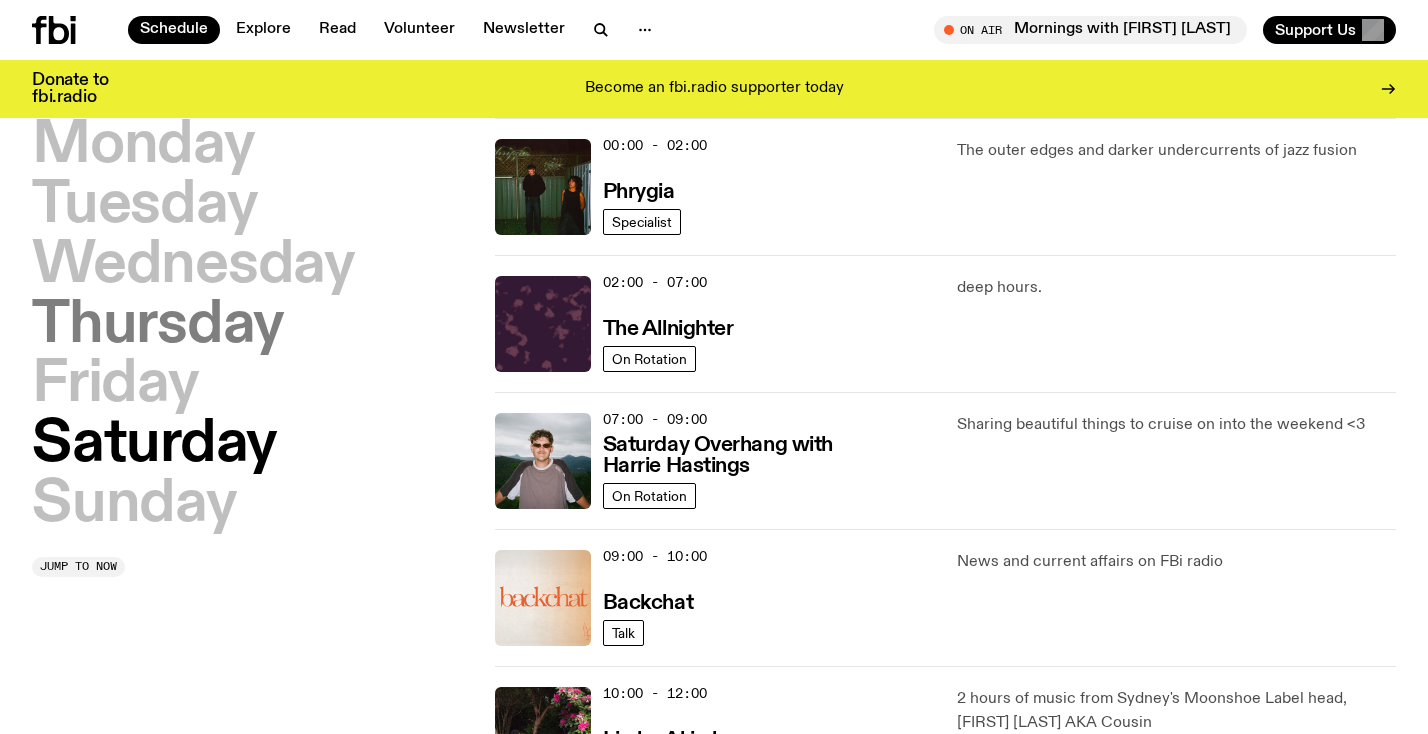 click on "Thursday" at bounding box center [158, 326] 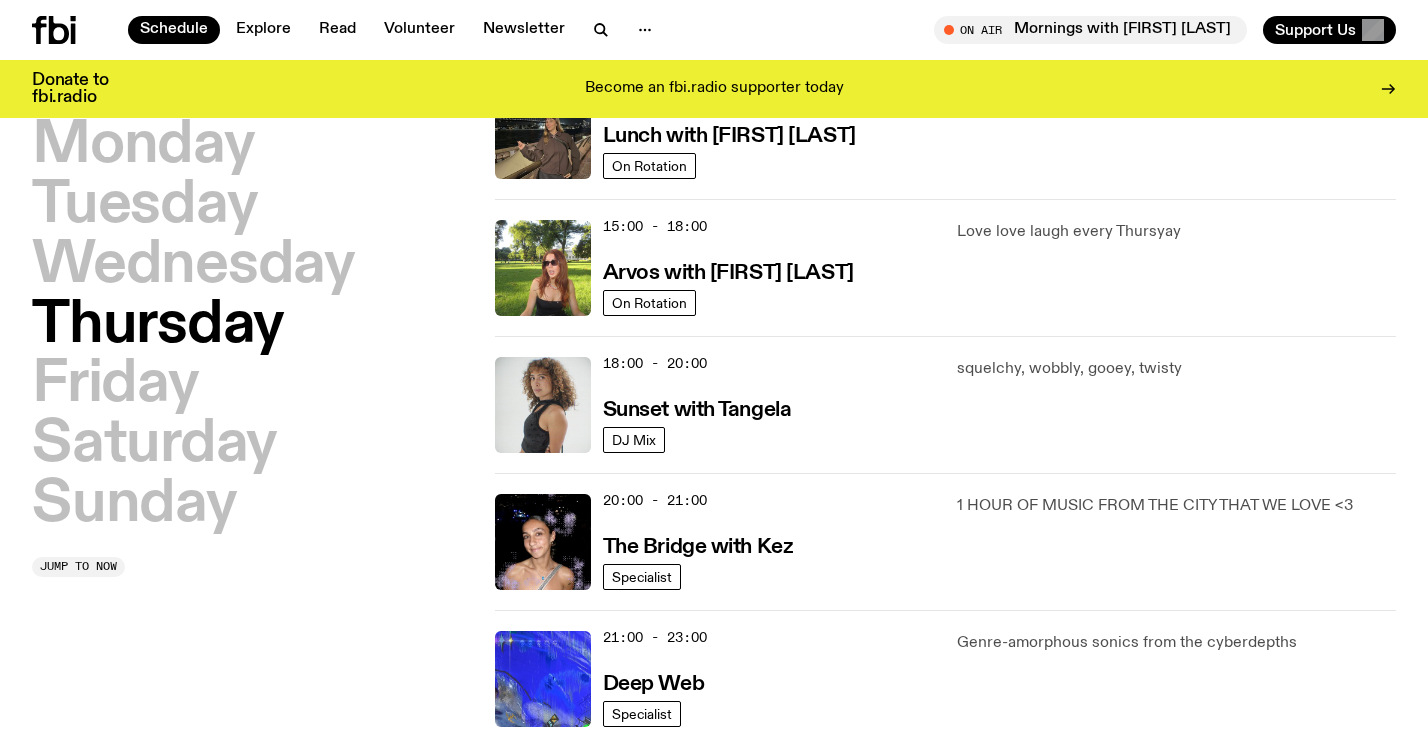 click on "Wednesday" at bounding box center (193, 266) 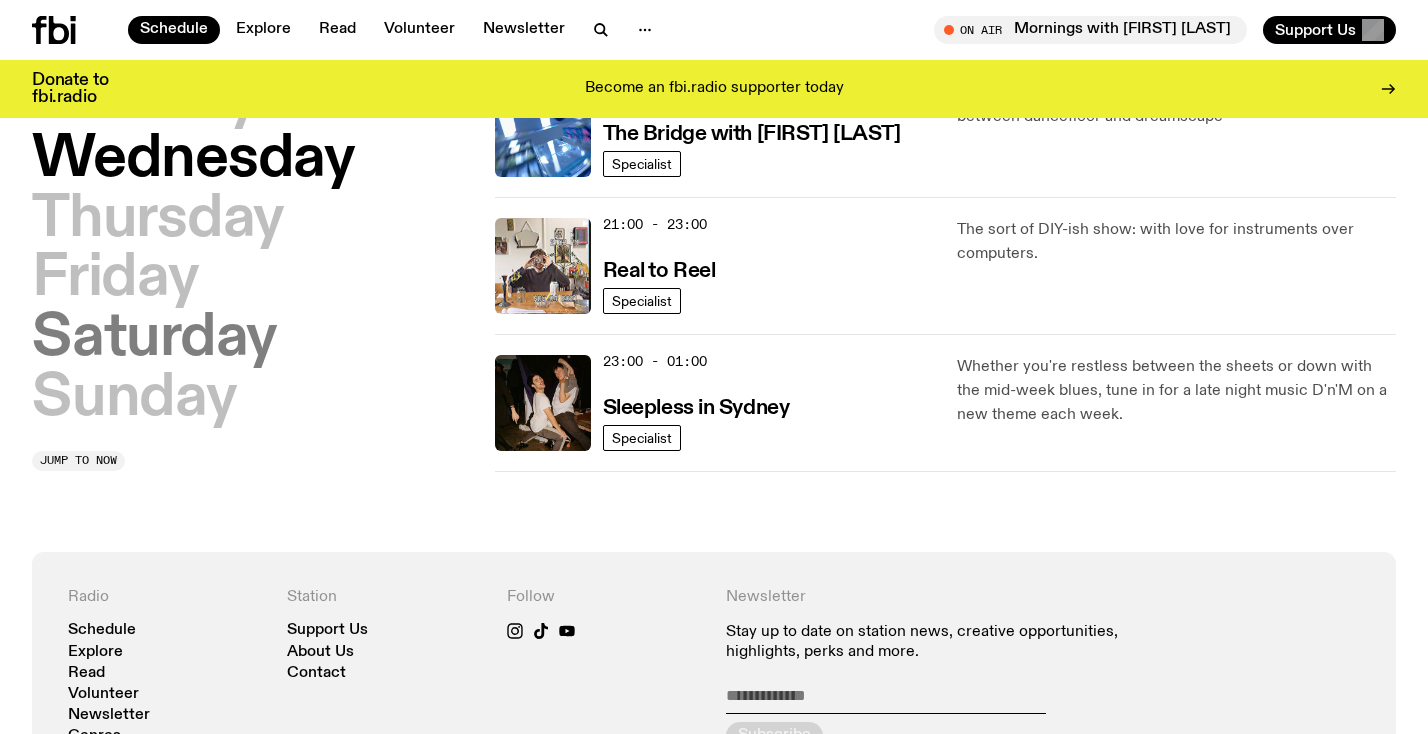 click on "Saturday" at bounding box center (154, 339) 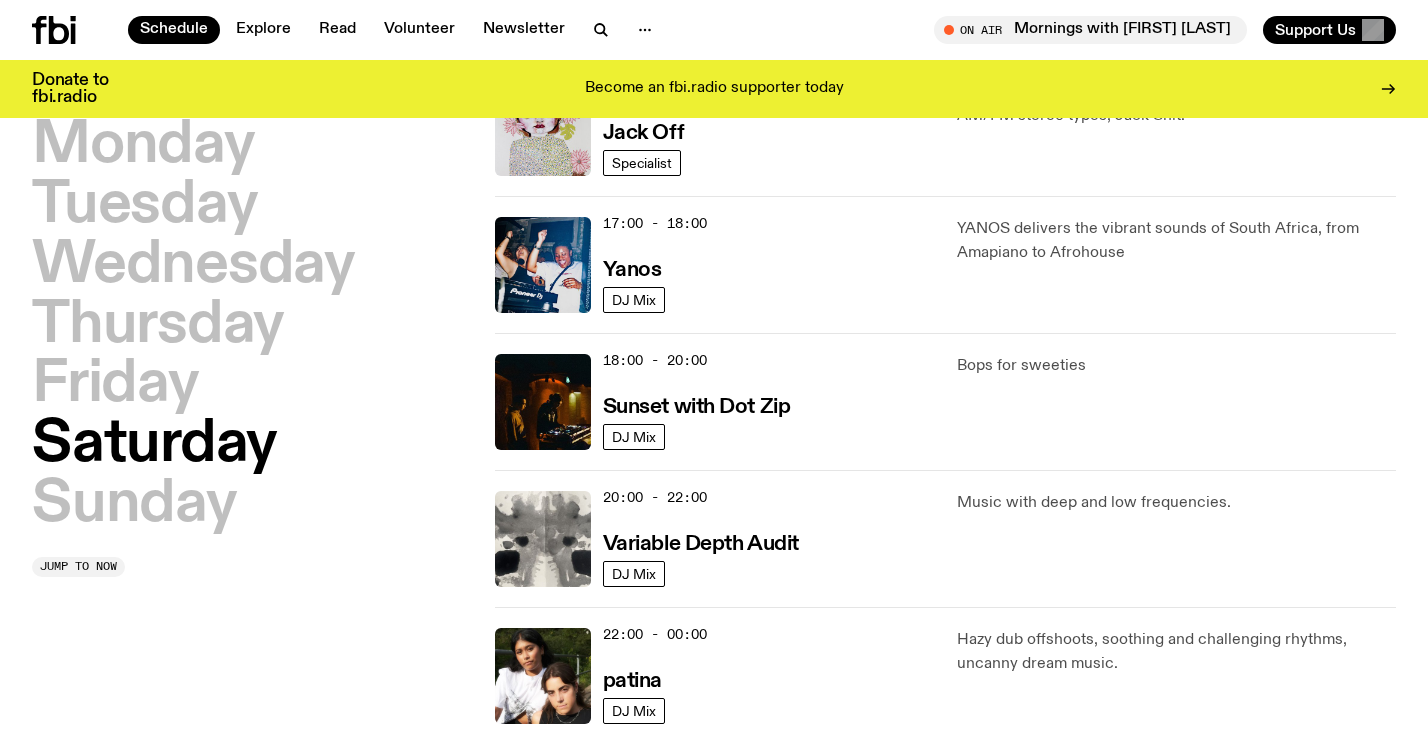 scroll, scrollTop: 1181, scrollLeft: 0, axis: vertical 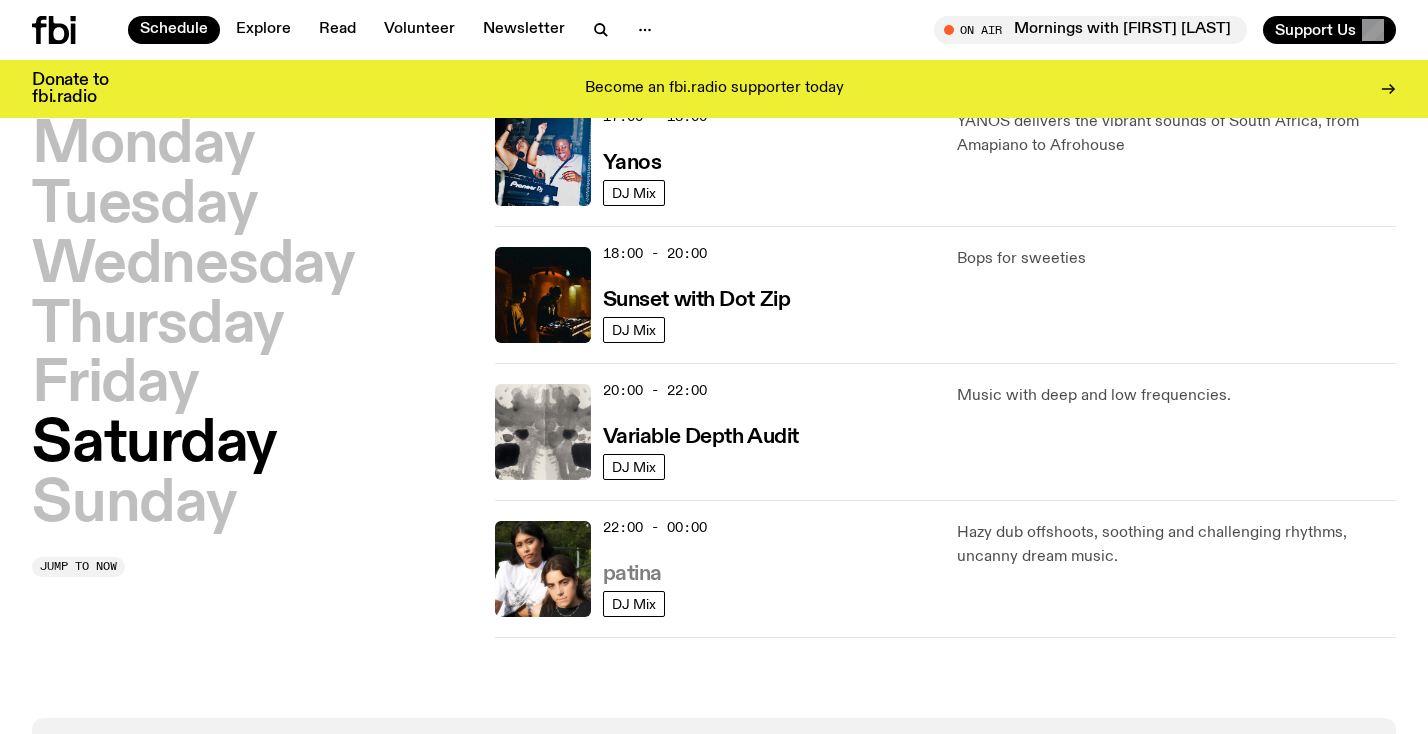 type 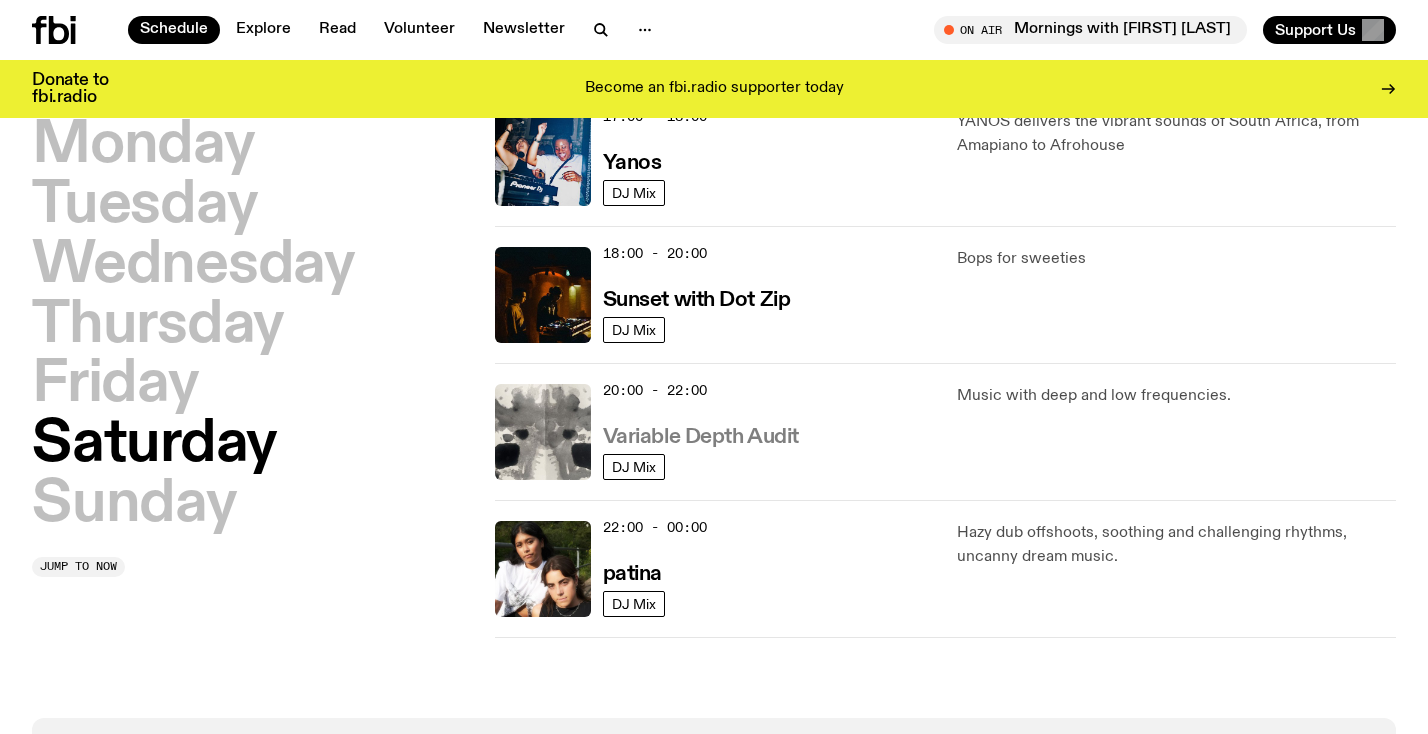 click on "Variable Depth Audit" at bounding box center (701, 437) 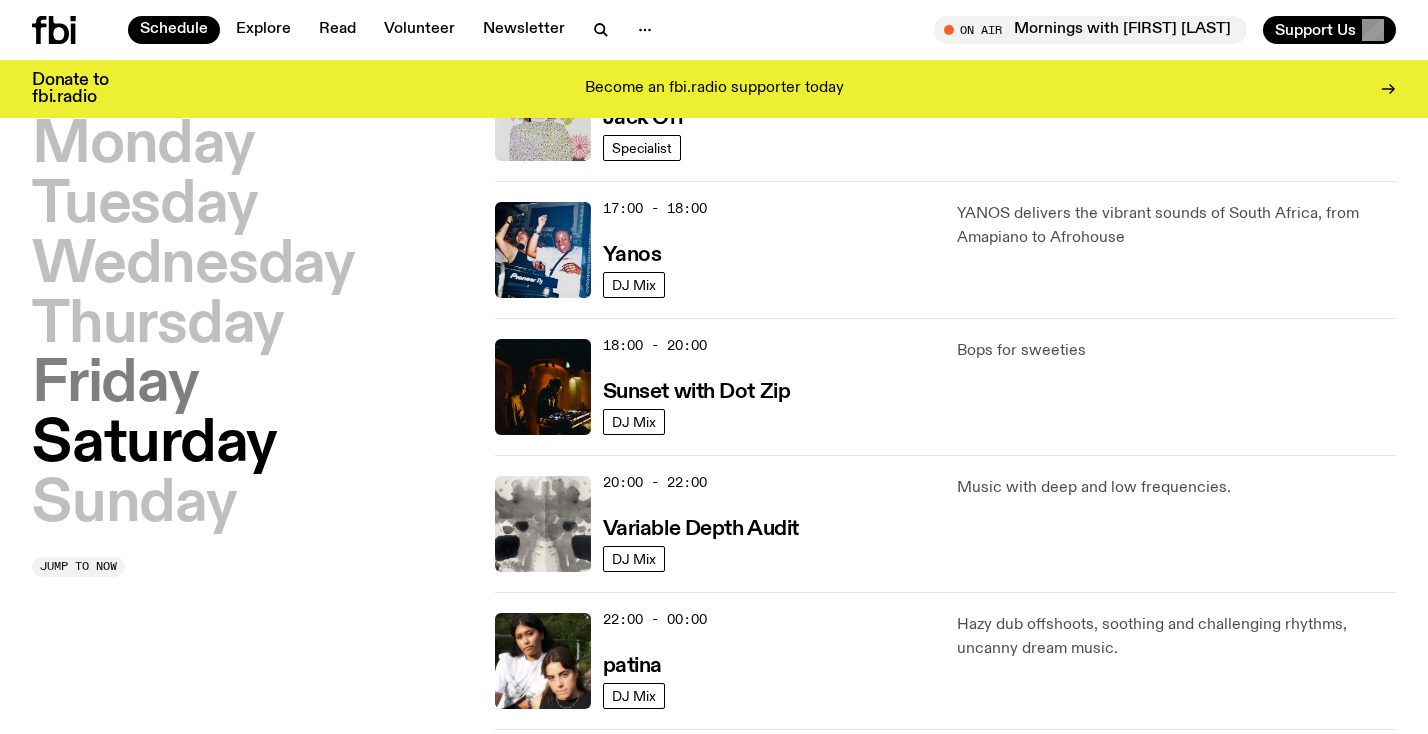 scroll, scrollTop: 1008, scrollLeft: 0, axis: vertical 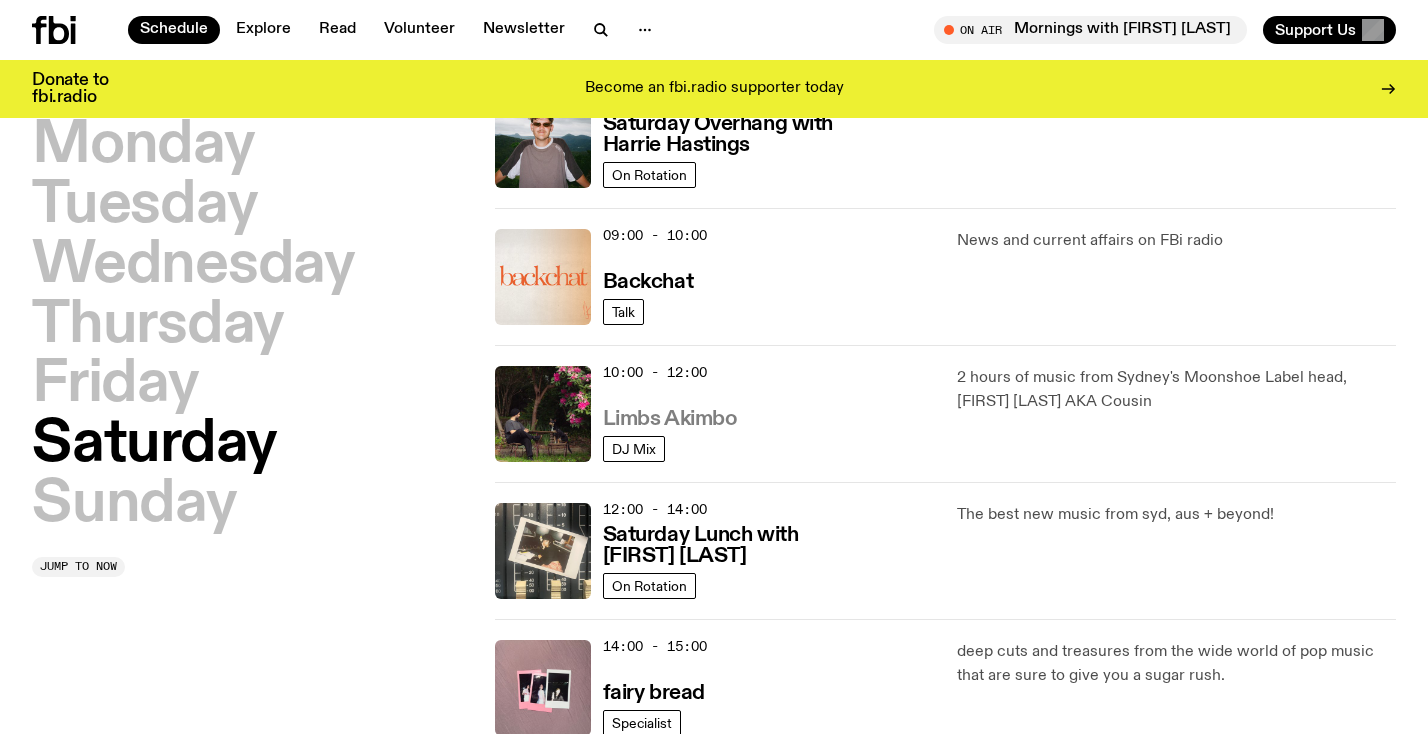 click on "Limbs Akimbo" at bounding box center (670, 419) 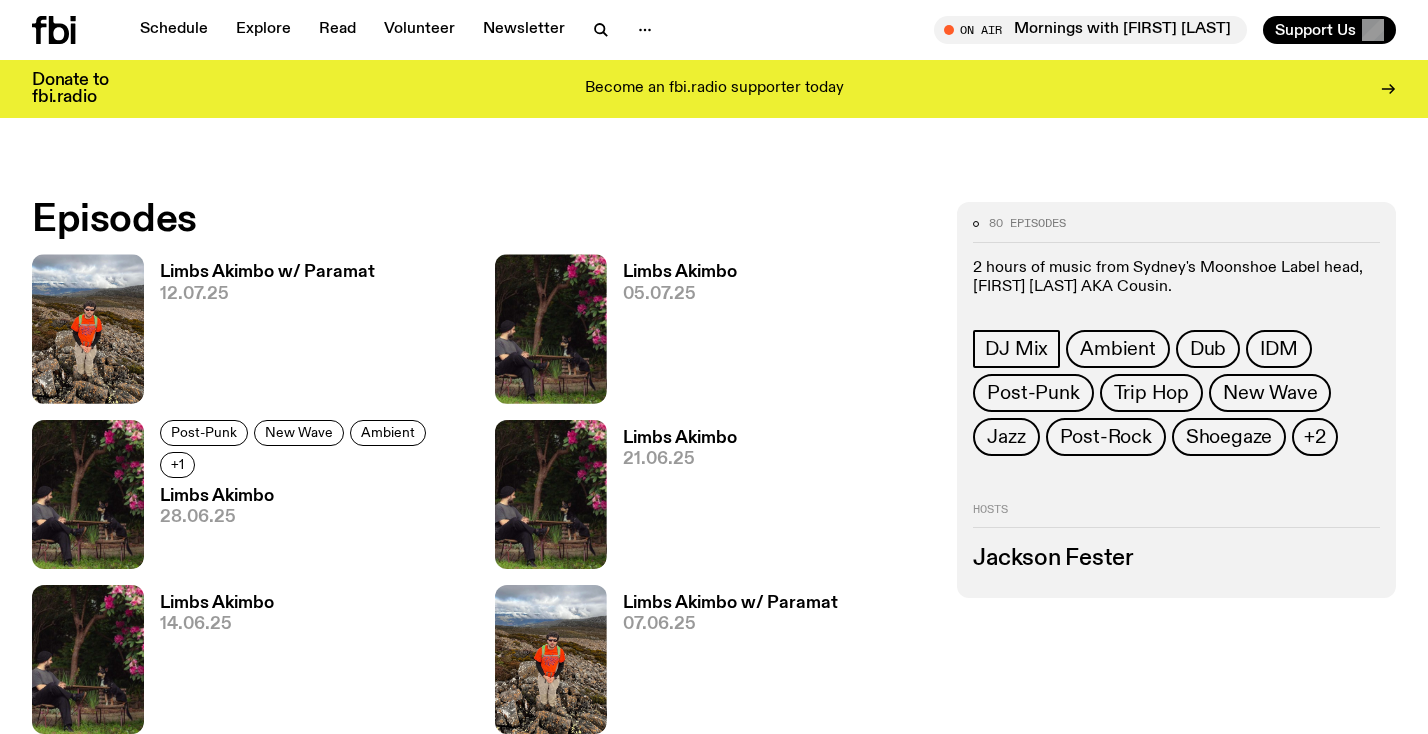 scroll, scrollTop: 883, scrollLeft: 0, axis: vertical 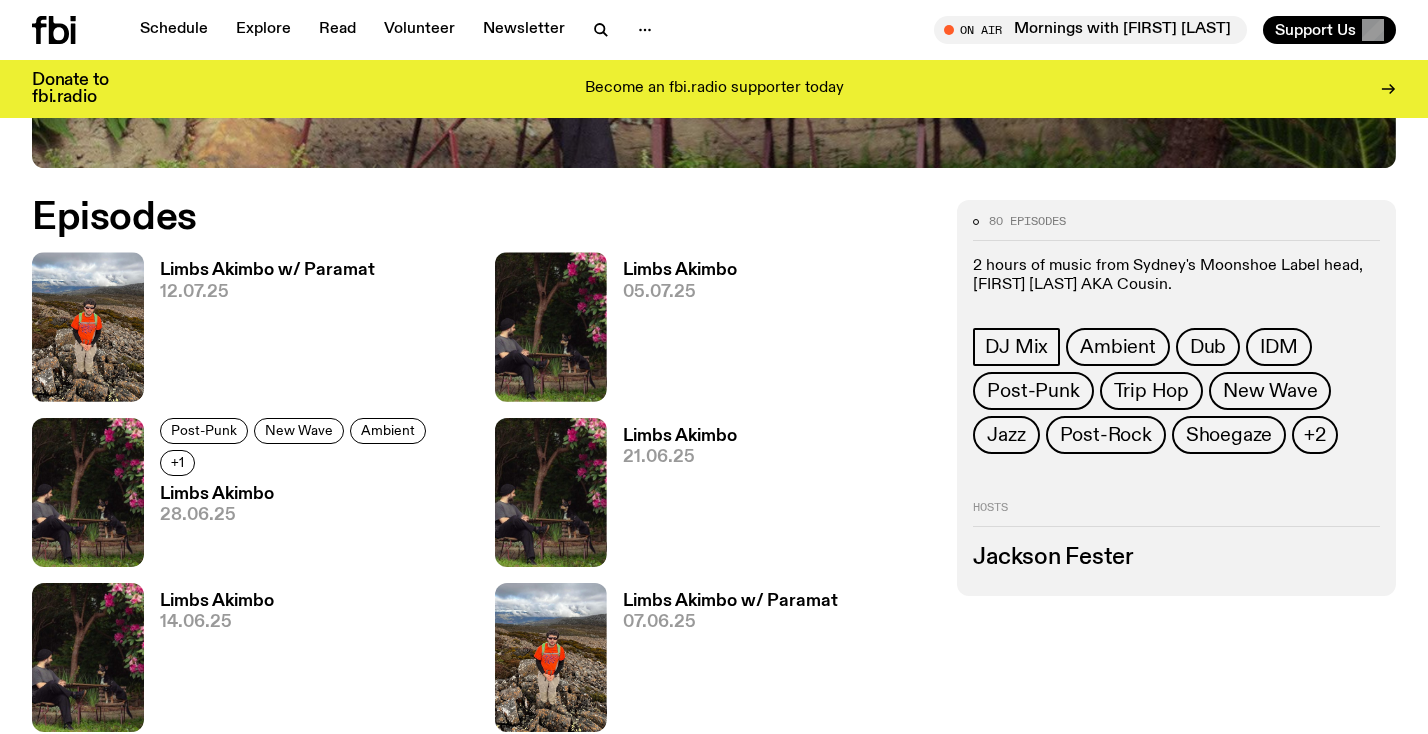 click on "Limbs Akimbo" at bounding box center [680, 270] 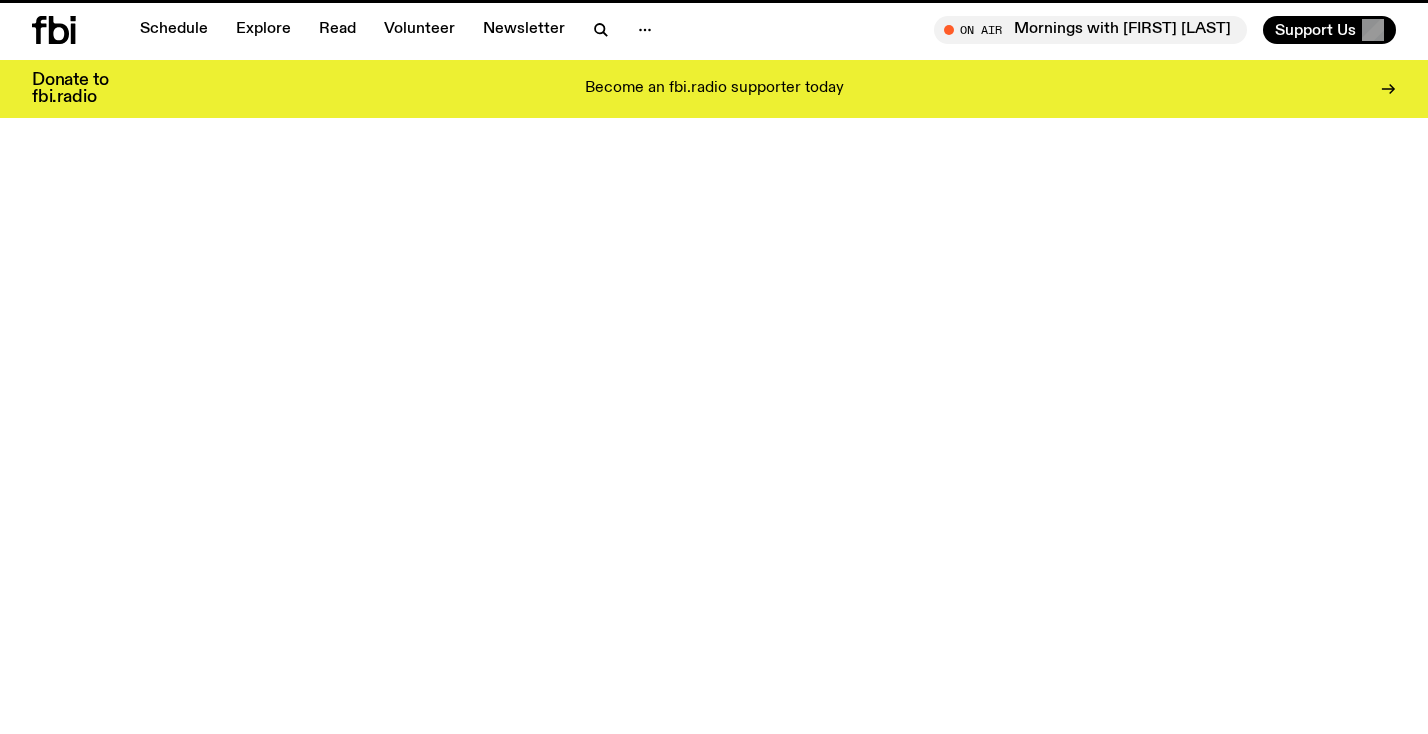 scroll, scrollTop: 0, scrollLeft: 0, axis: both 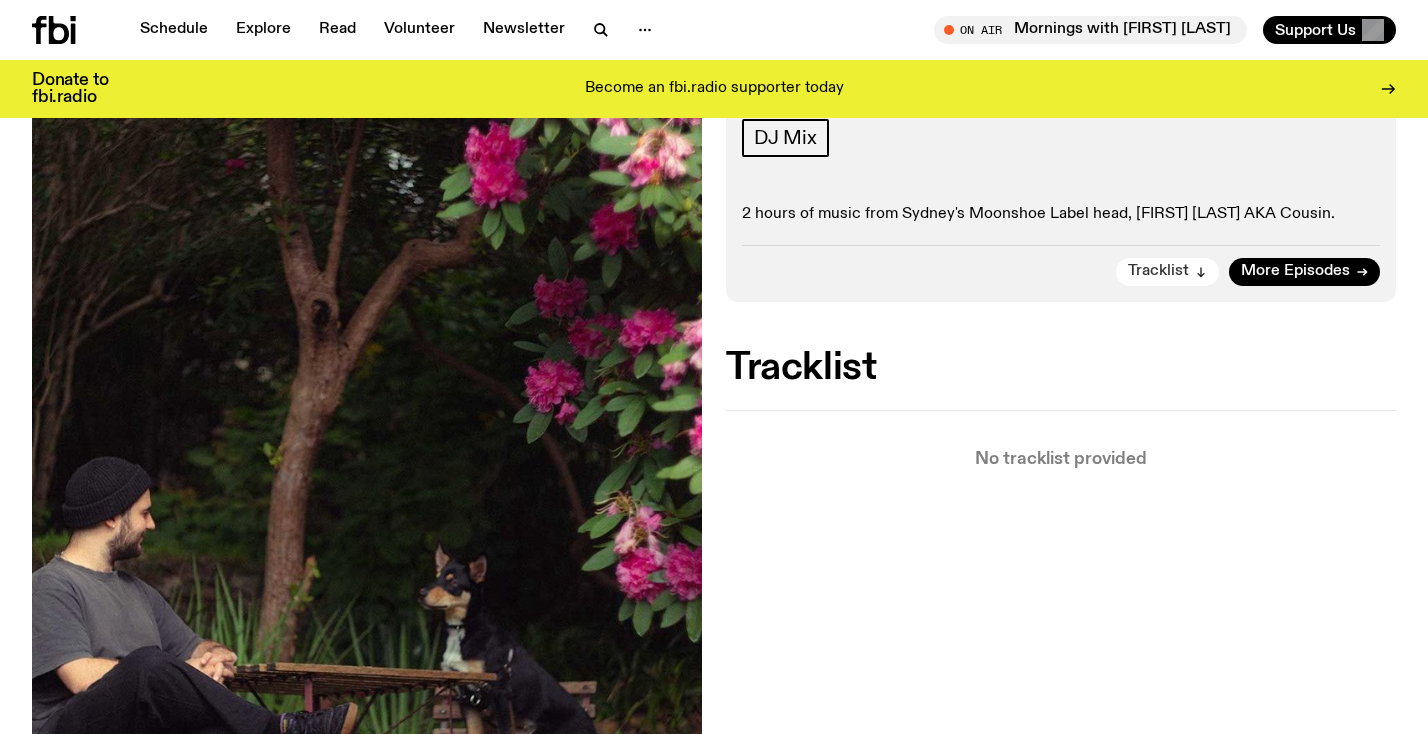 click on "Tracklist" 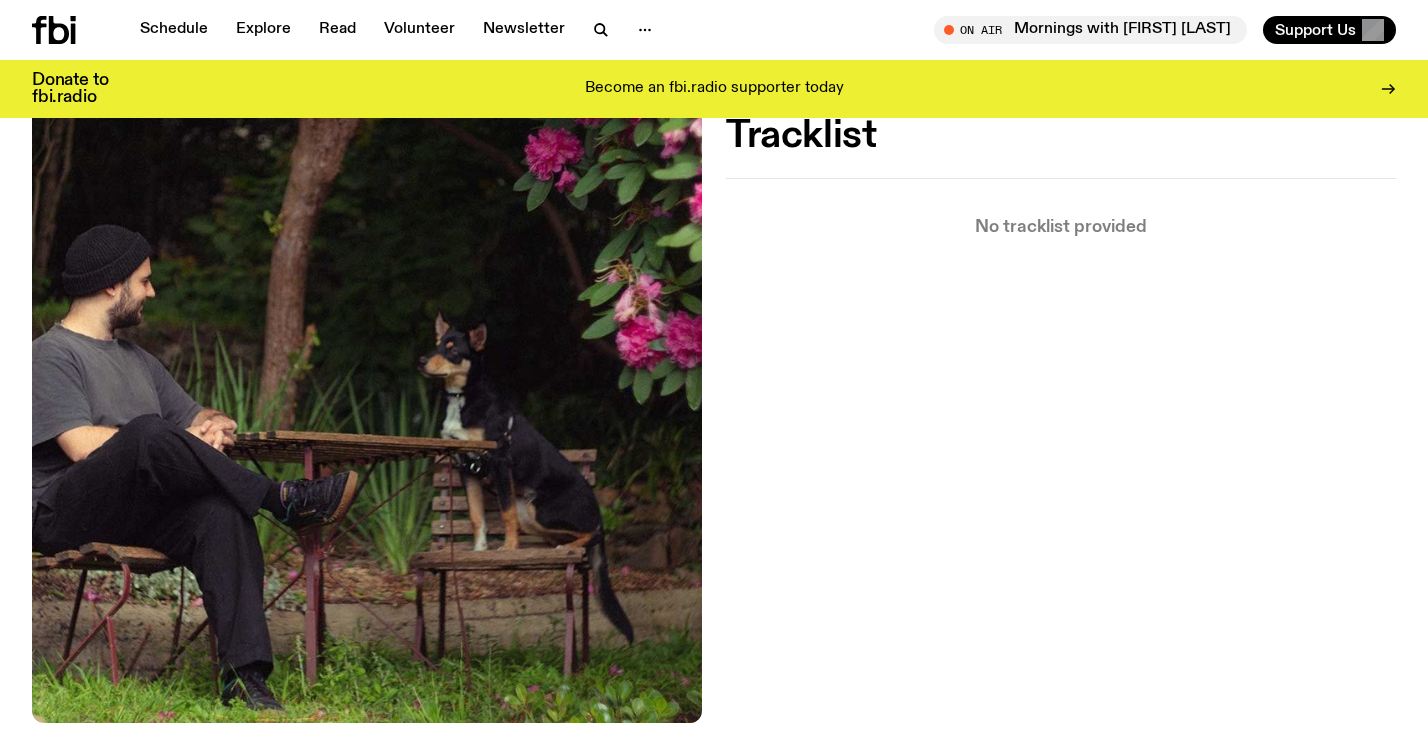scroll, scrollTop: 560, scrollLeft: 0, axis: vertical 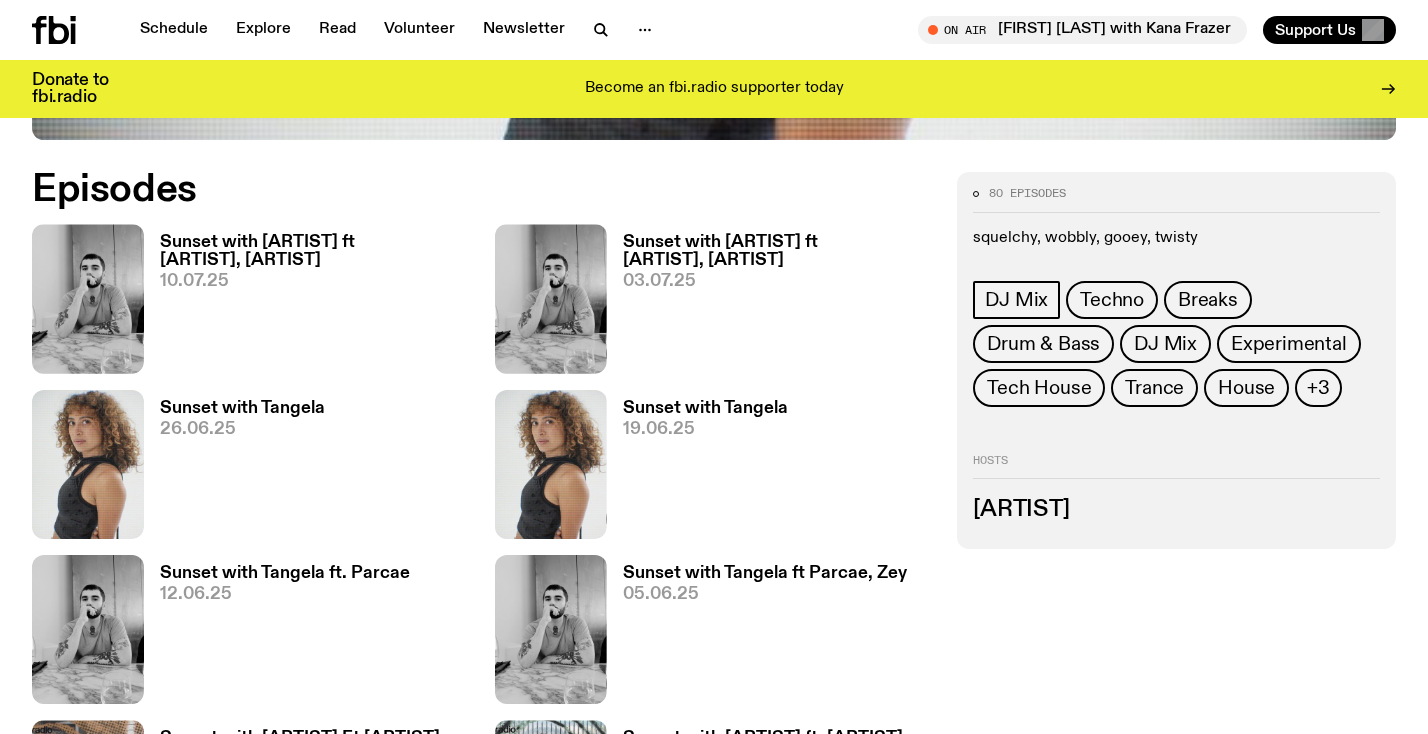 click on "Sunset with Tangela ft Parcae, Arsonist" at bounding box center (778, 251) 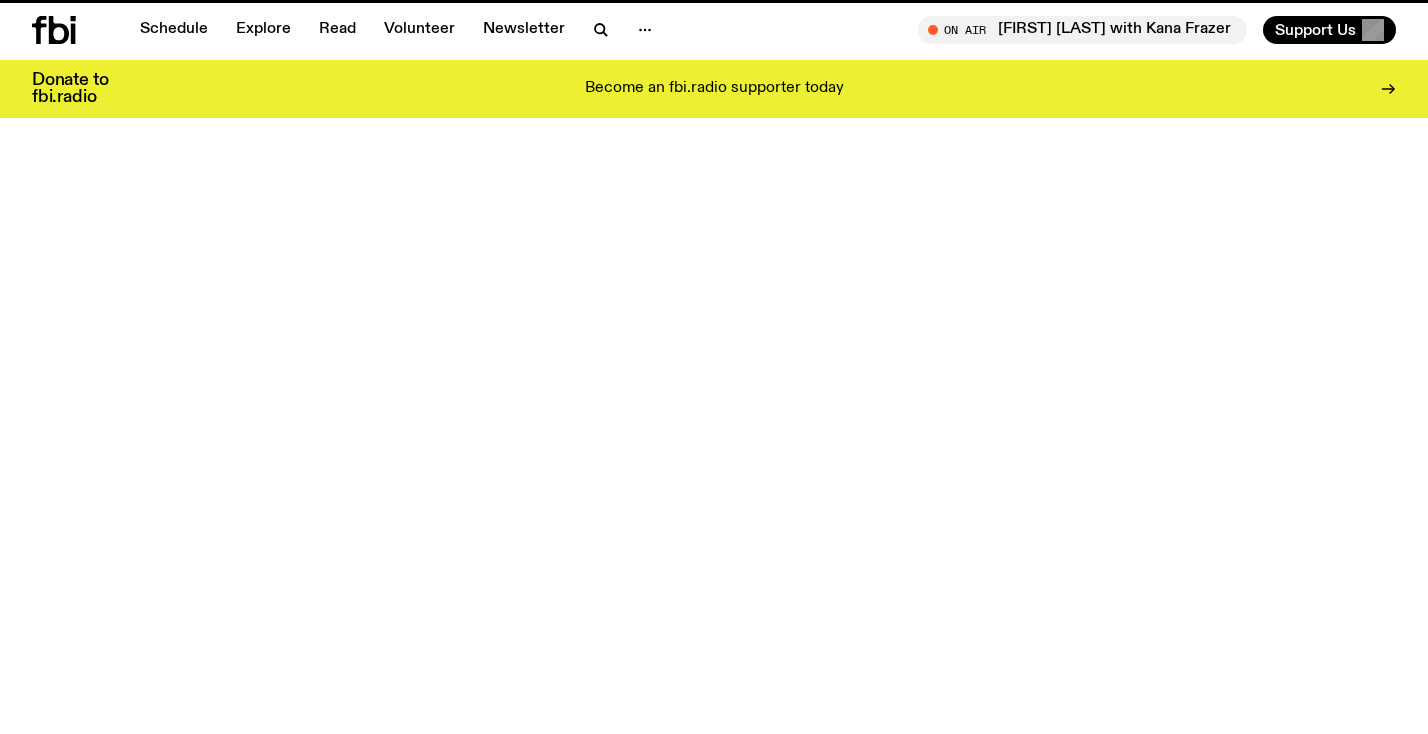 scroll, scrollTop: 0, scrollLeft: 0, axis: both 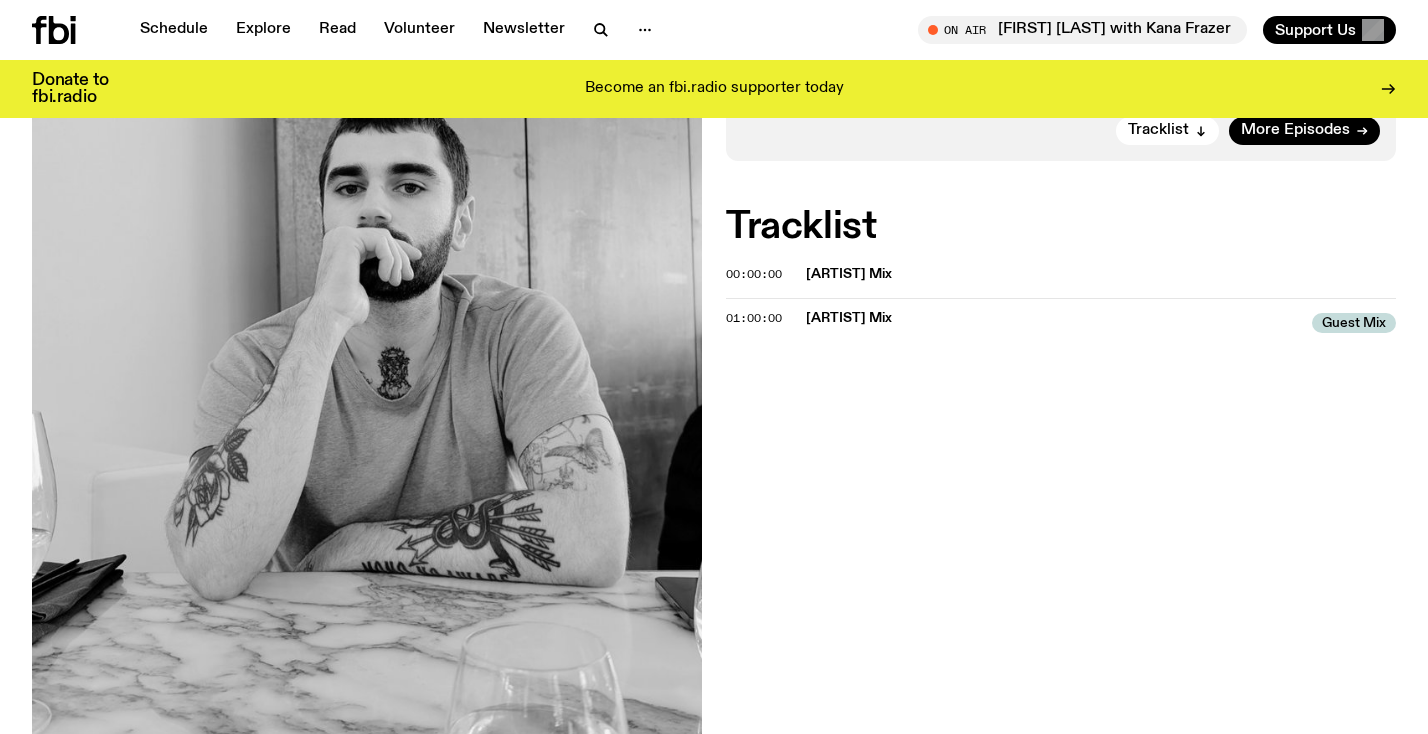 click on "Arsonist Mix" at bounding box center [1053, 318] 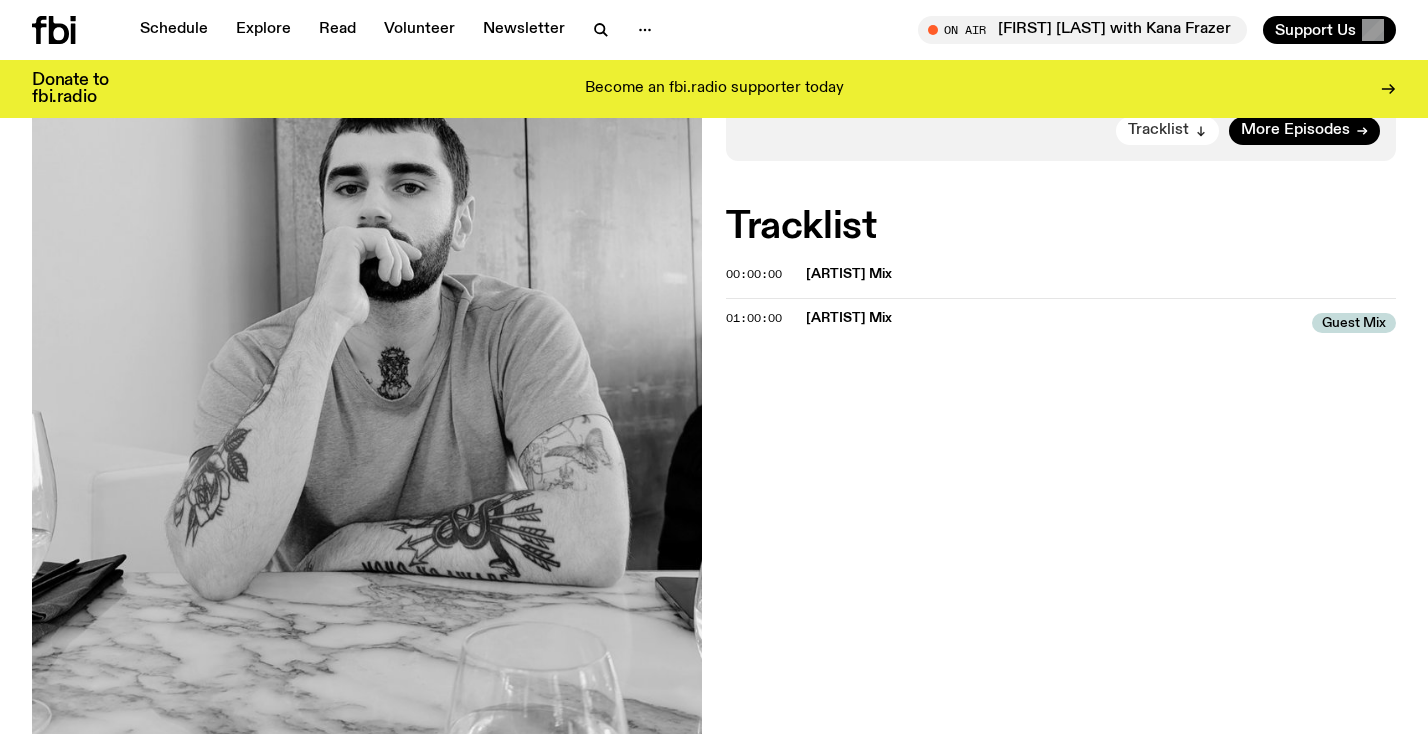 click on "Tracklist" at bounding box center (1167, 131) 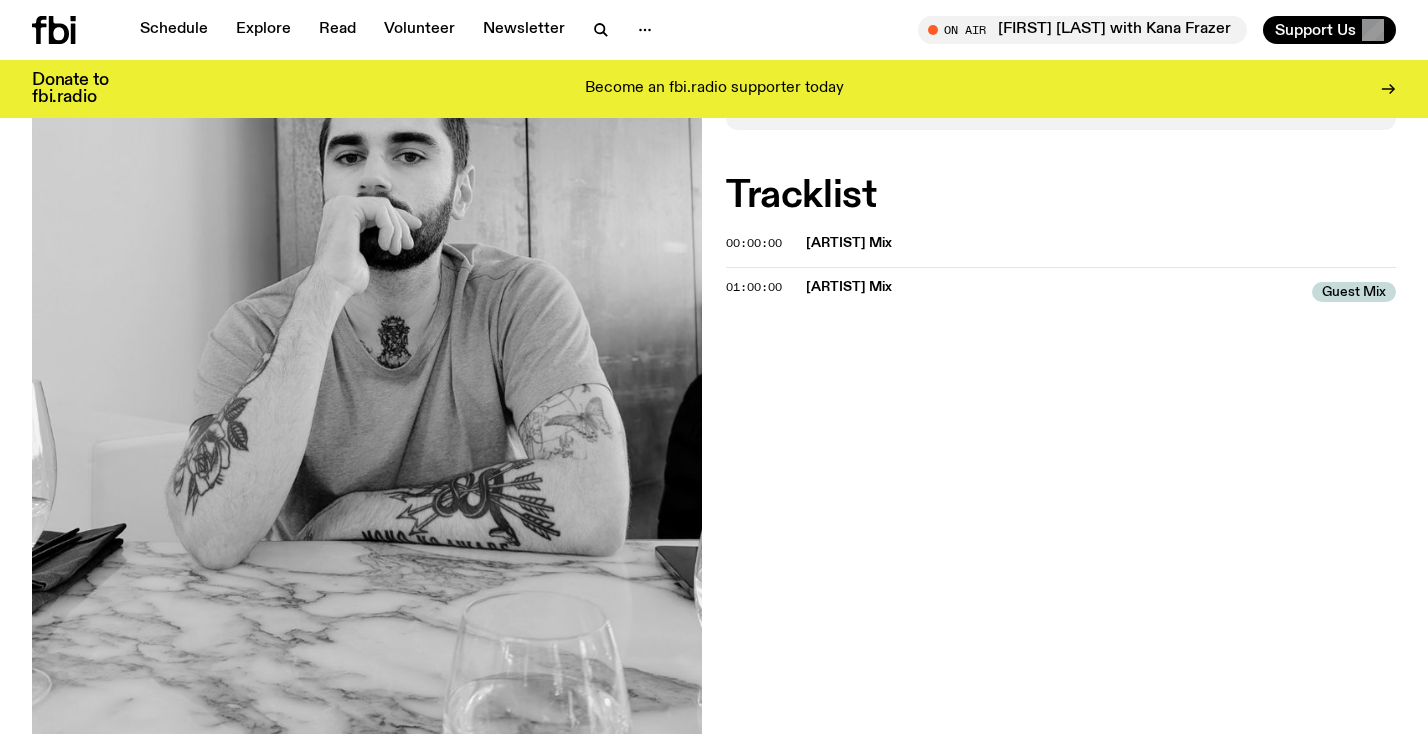 scroll, scrollTop: 646, scrollLeft: 0, axis: vertical 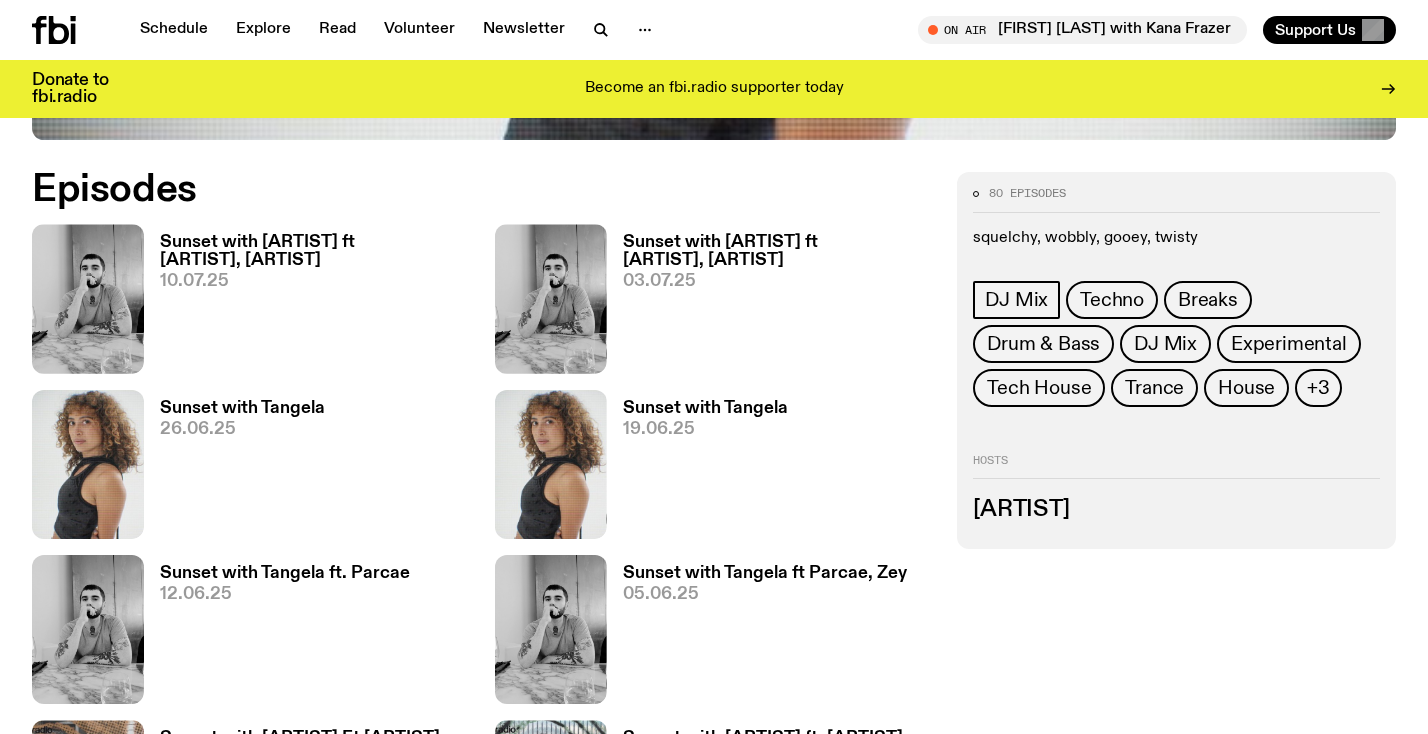 click on "Sunset with Tangela ft Parcae, Swisherman 10.07.25" at bounding box center [307, 298] 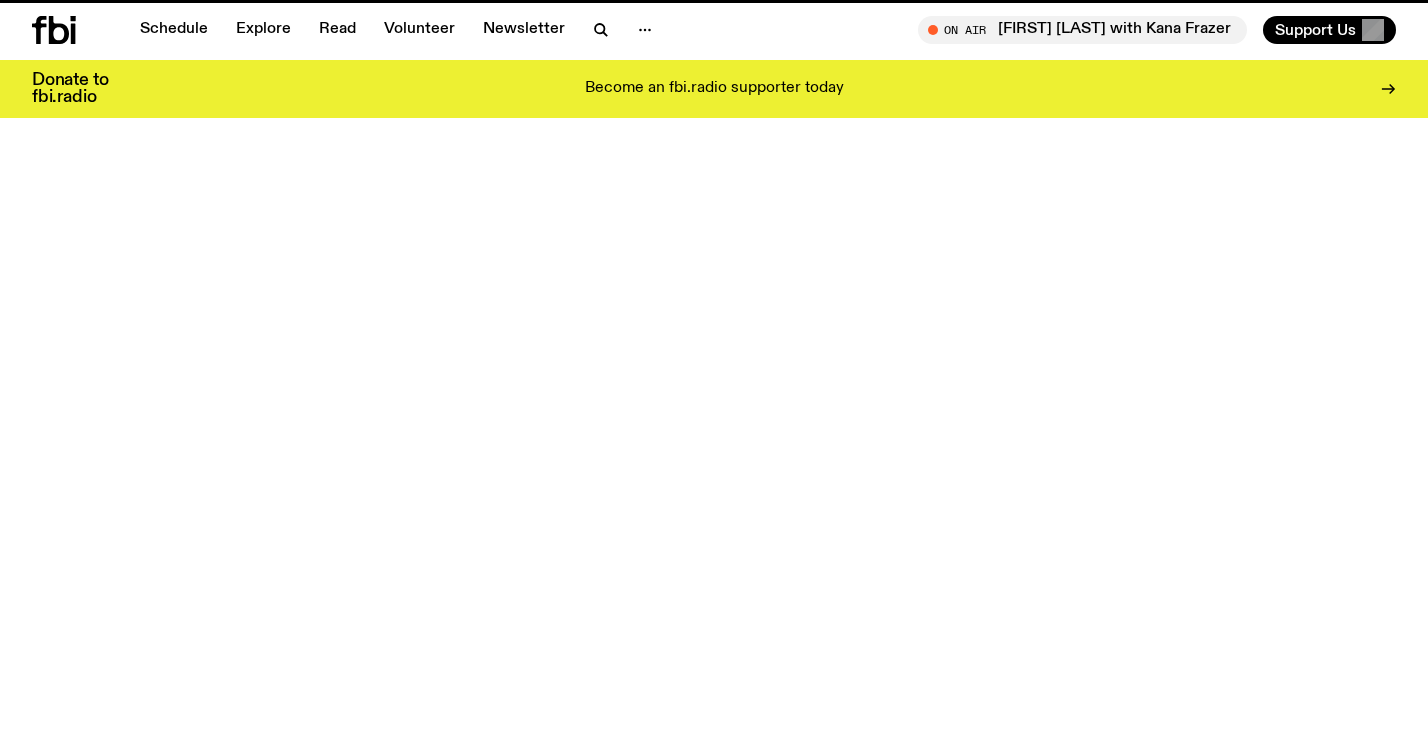 scroll, scrollTop: 0, scrollLeft: 0, axis: both 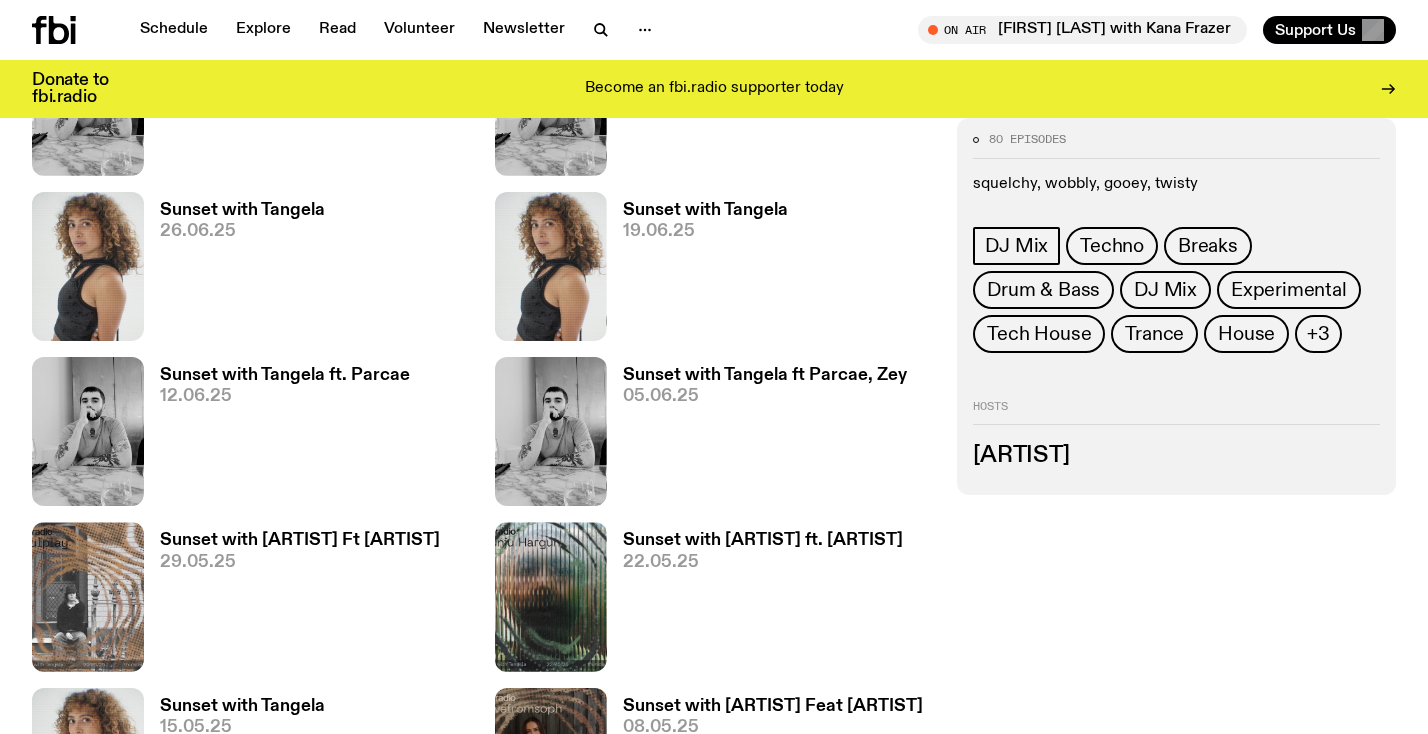 click on "Sunset with Tangela" at bounding box center [242, 210] 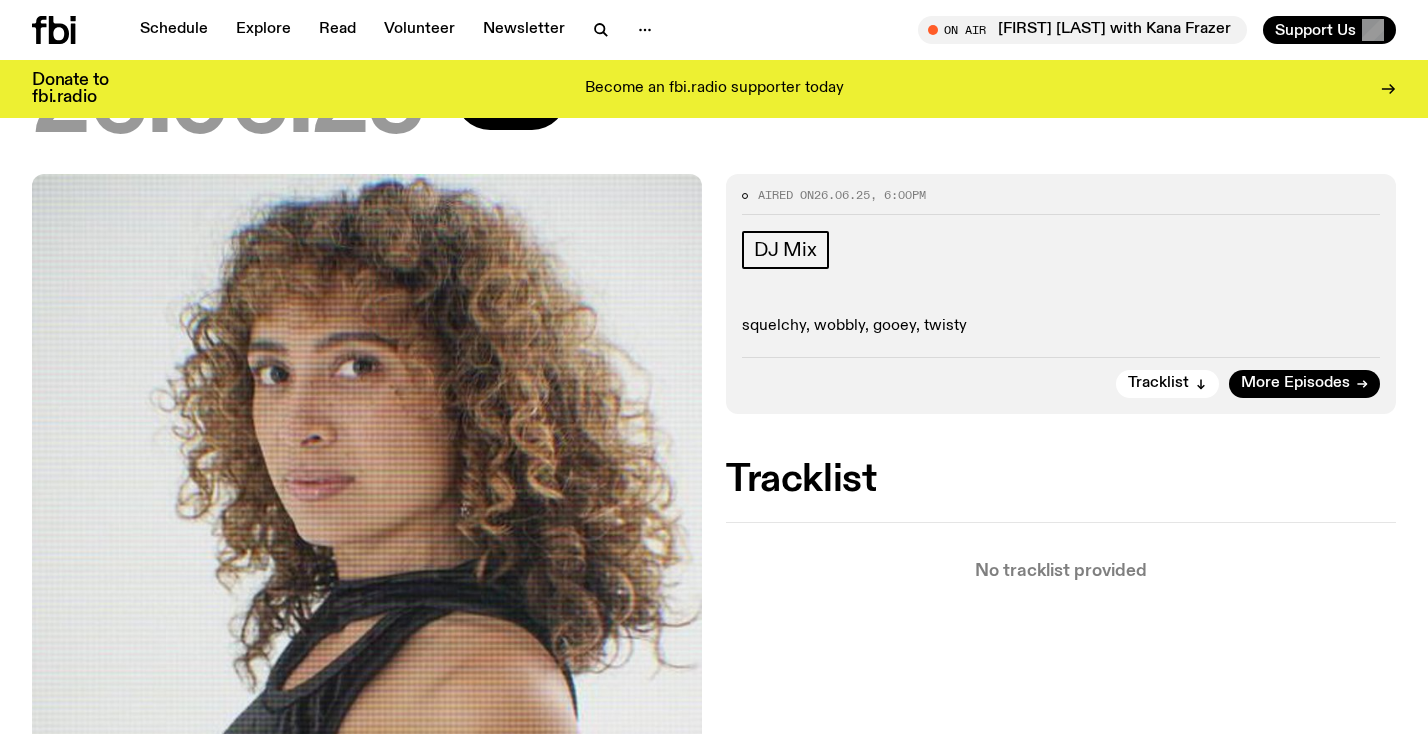 scroll, scrollTop: 226, scrollLeft: 0, axis: vertical 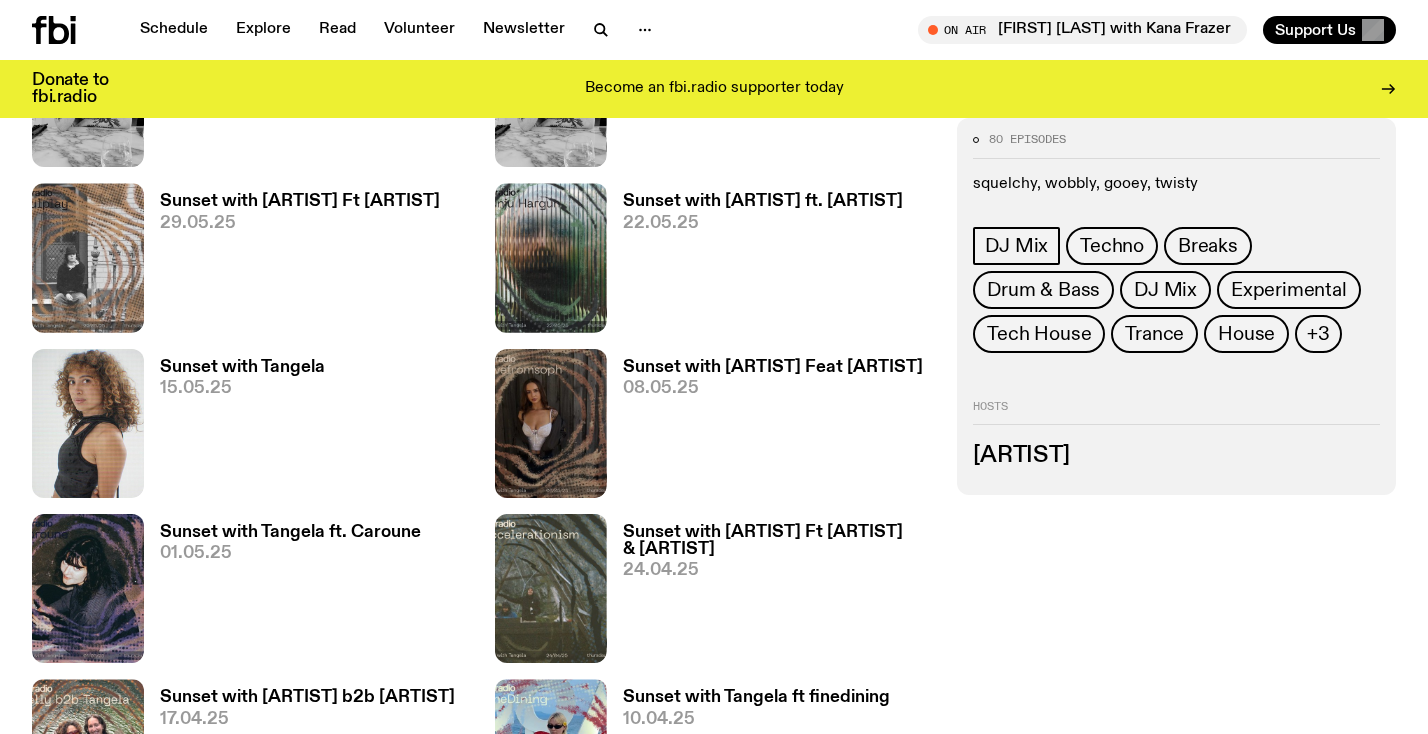 click on "Sunset with Tangela" at bounding box center (242, 367) 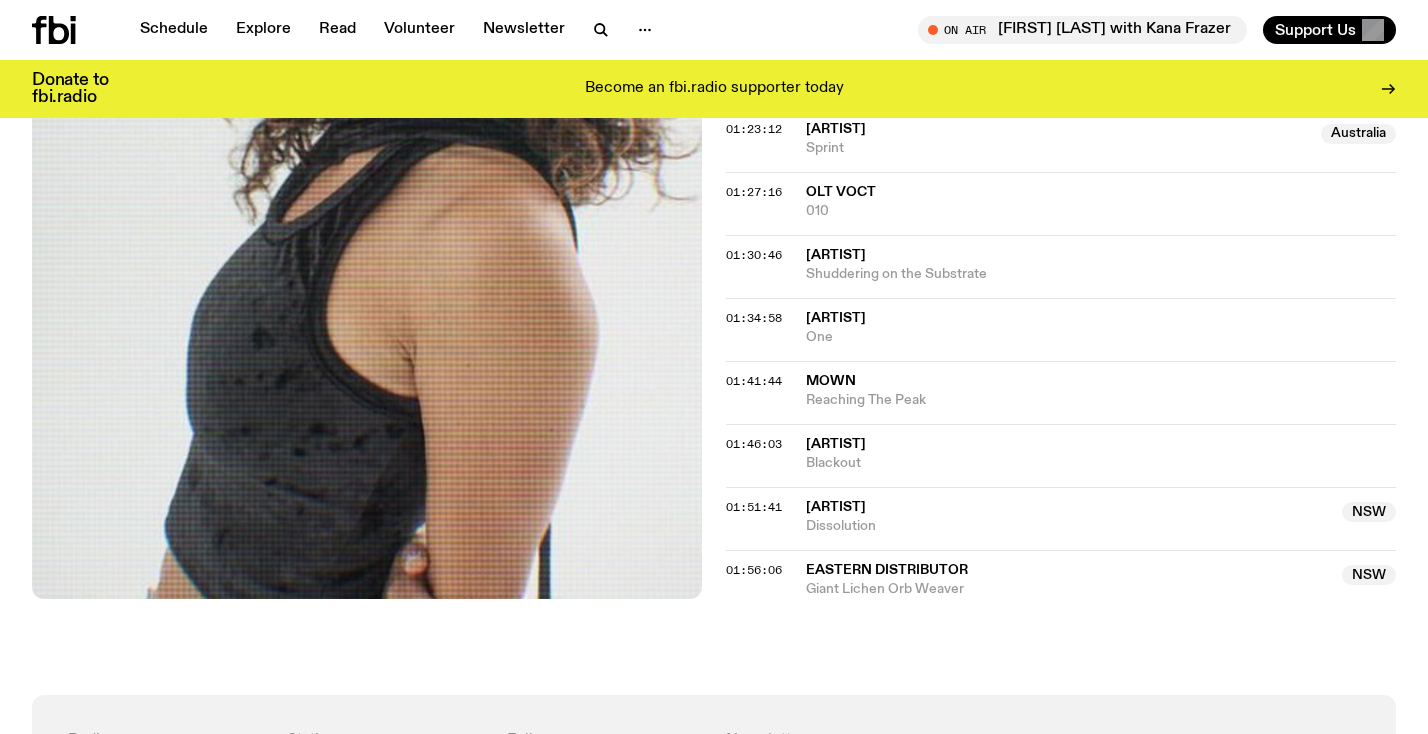 scroll, scrollTop: 1618, scrollLeft: 0, axis: vertical 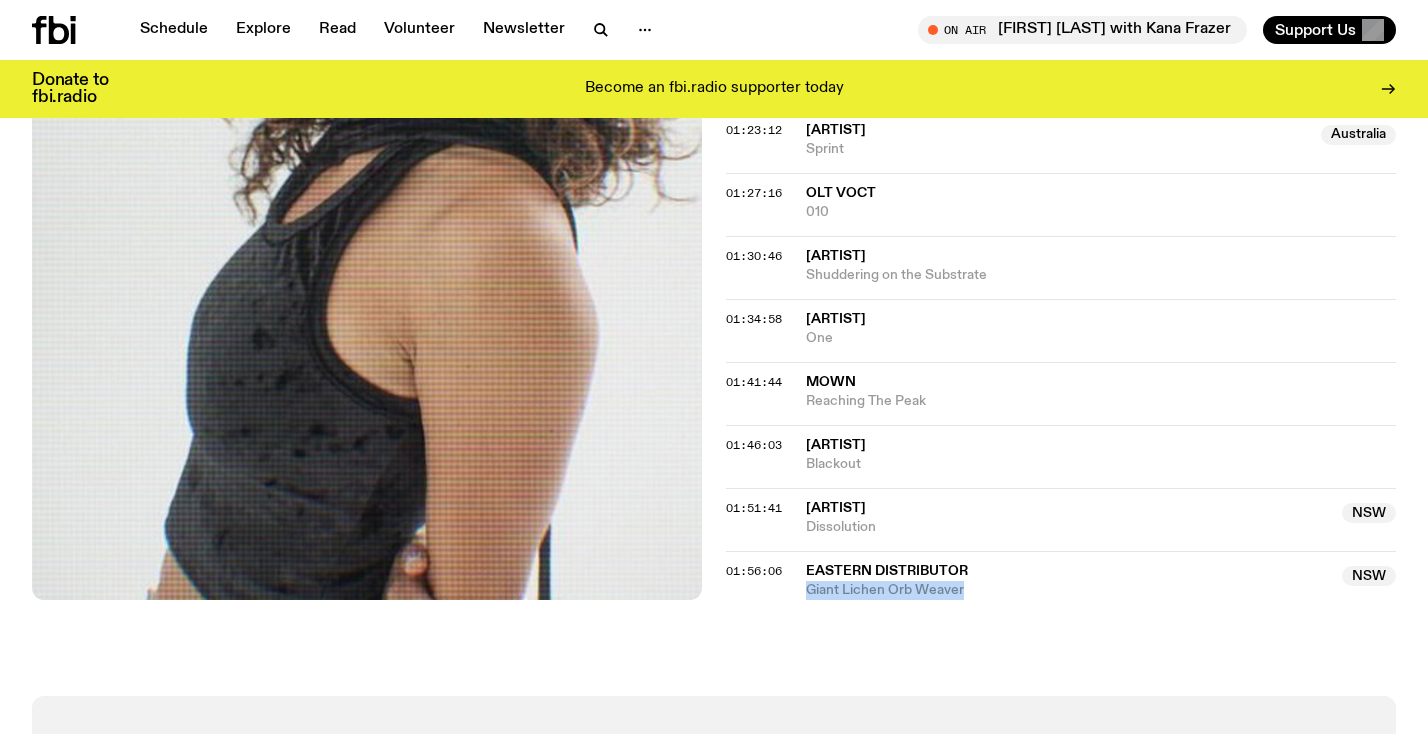 drag, startPoint x: 969, startPoint y: 591, endPoint x: 806, endPoint y: 592, distance: 163.00307 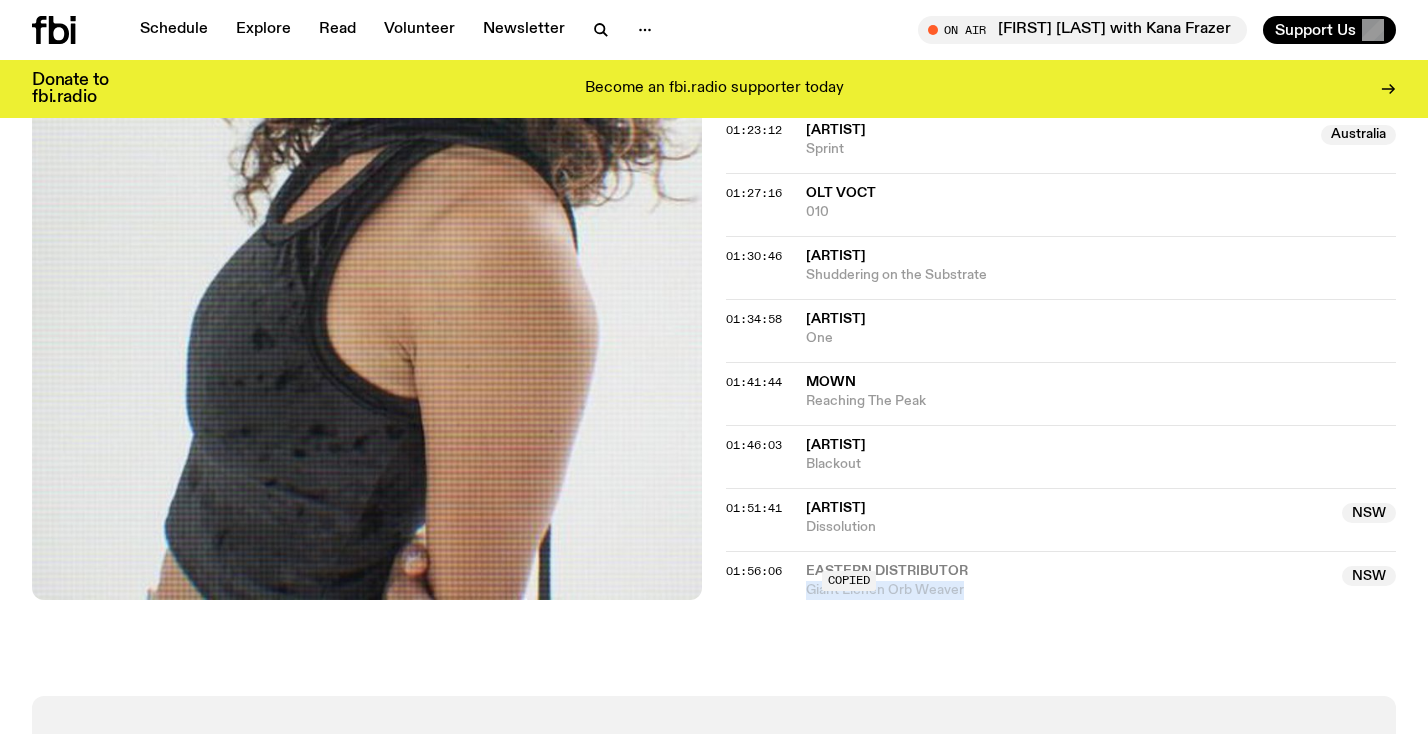 copy on "Giant Lichen Orb Weaver" 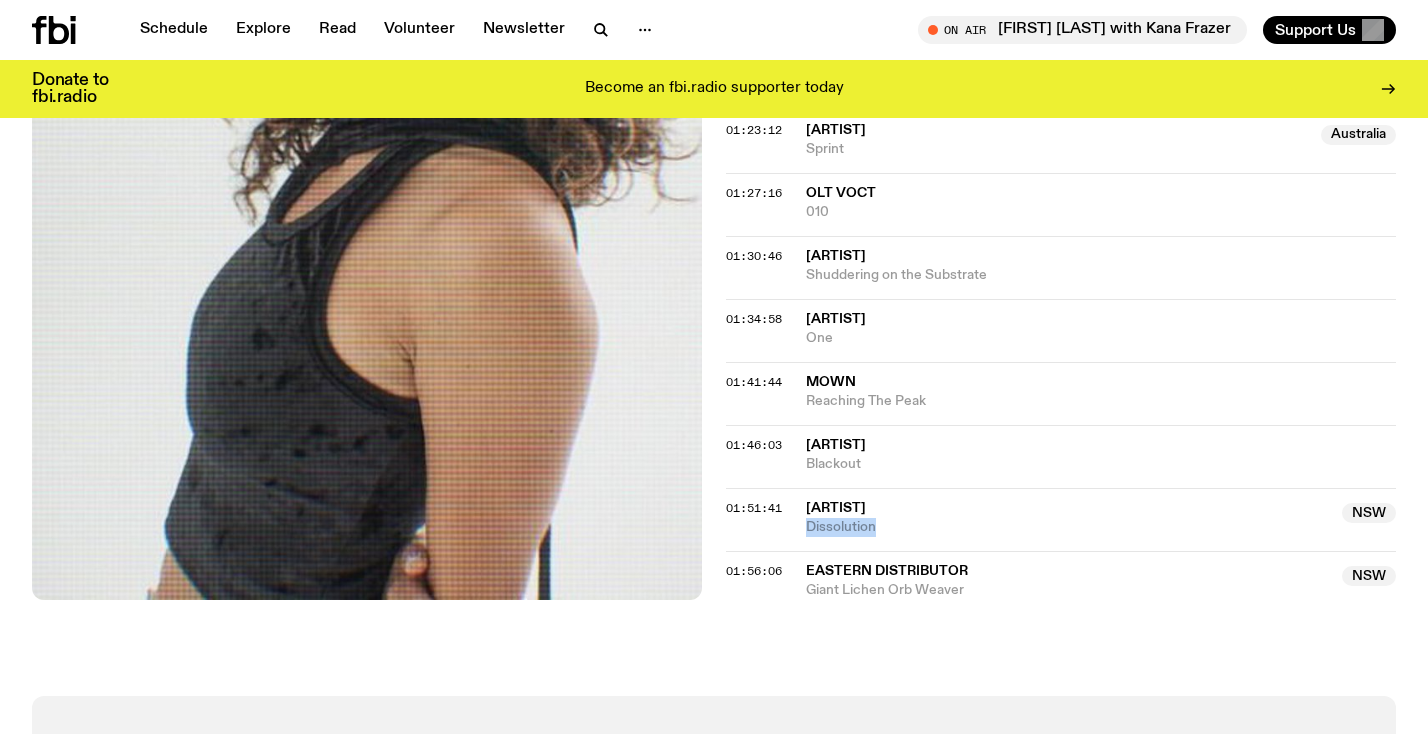 drag, startPoint x: 900, startPoint y: 526, endPoint x: 1218, endPoint y: 509, distance: 318.45407 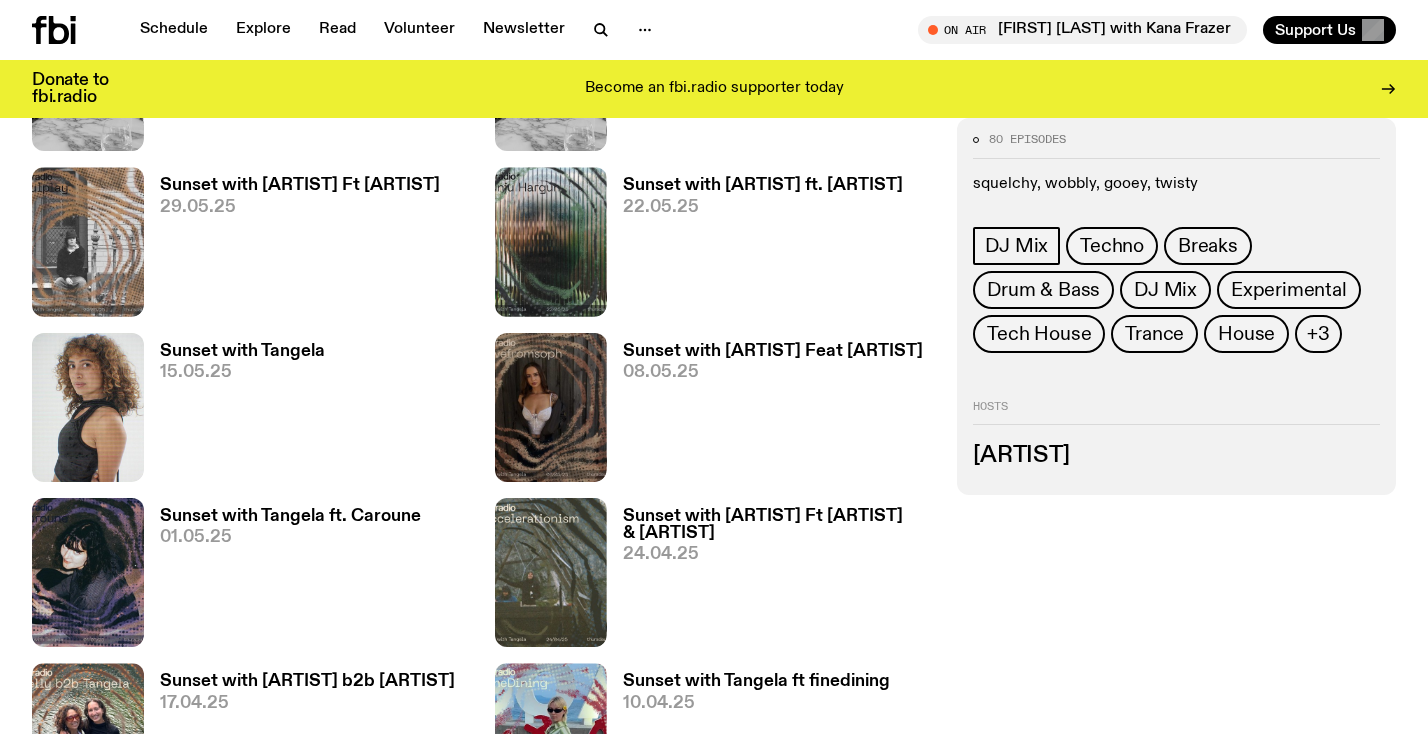 scroll, scrollTop: 1475, scrollLeft: 0, axis: vertical 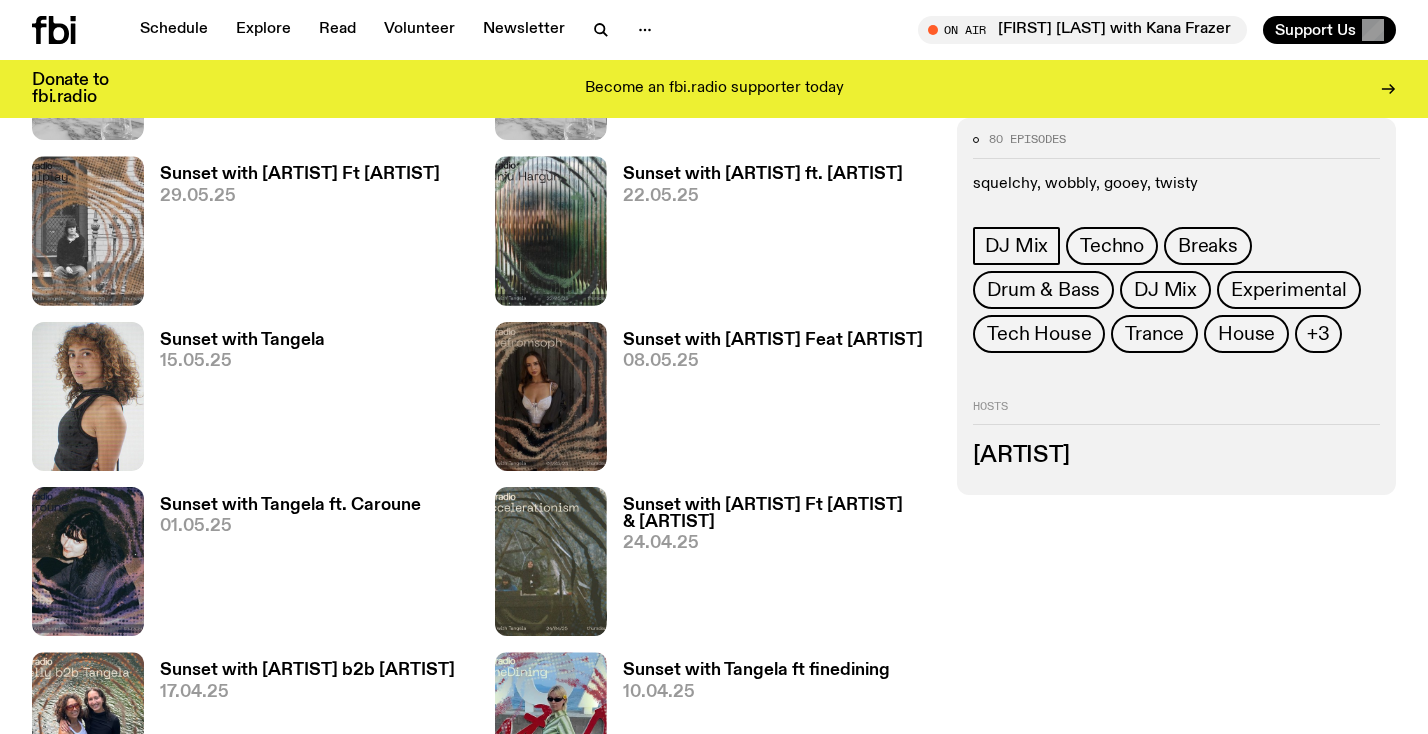 click on "Sunset with Tangela Ft f0ulplay" at bounding box center [300, 174] 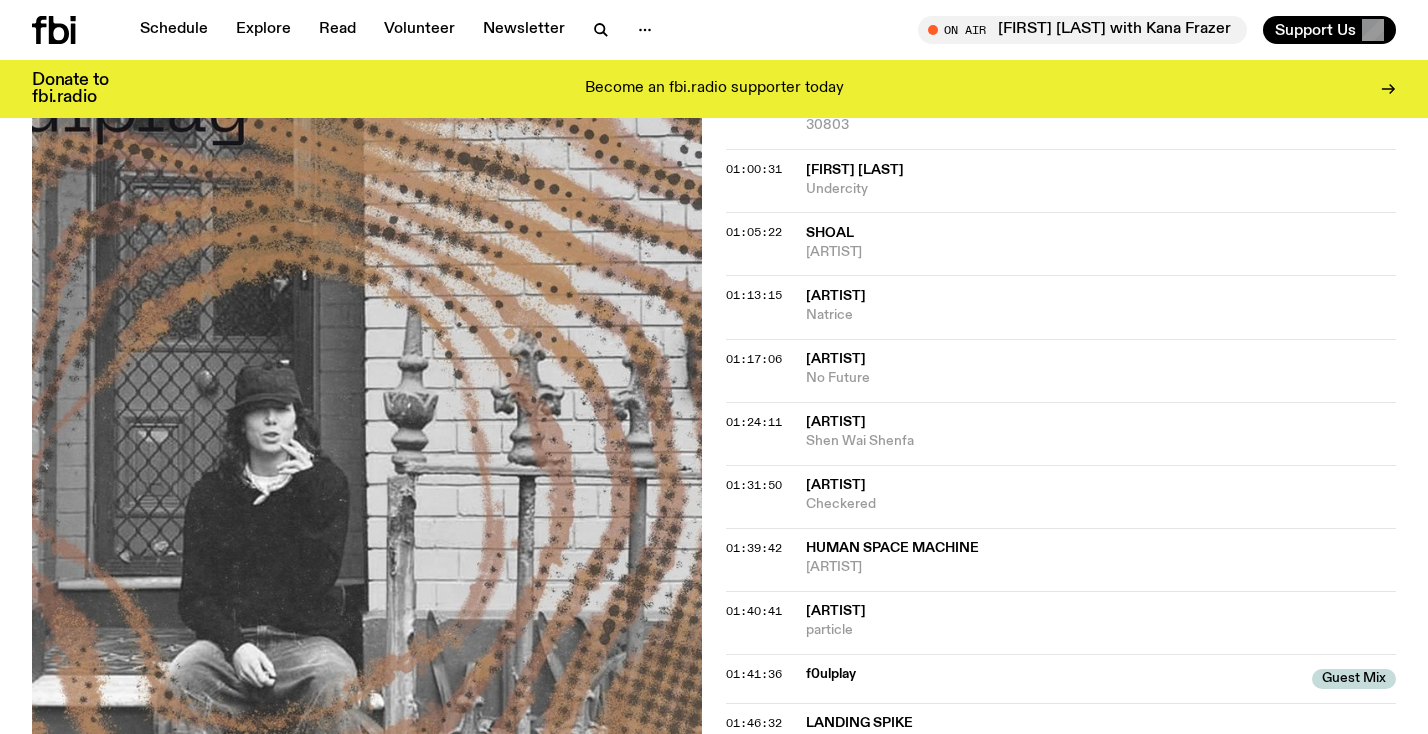 scroll, scrollTop: 1463, scrollLeft: 0, axis: vertical 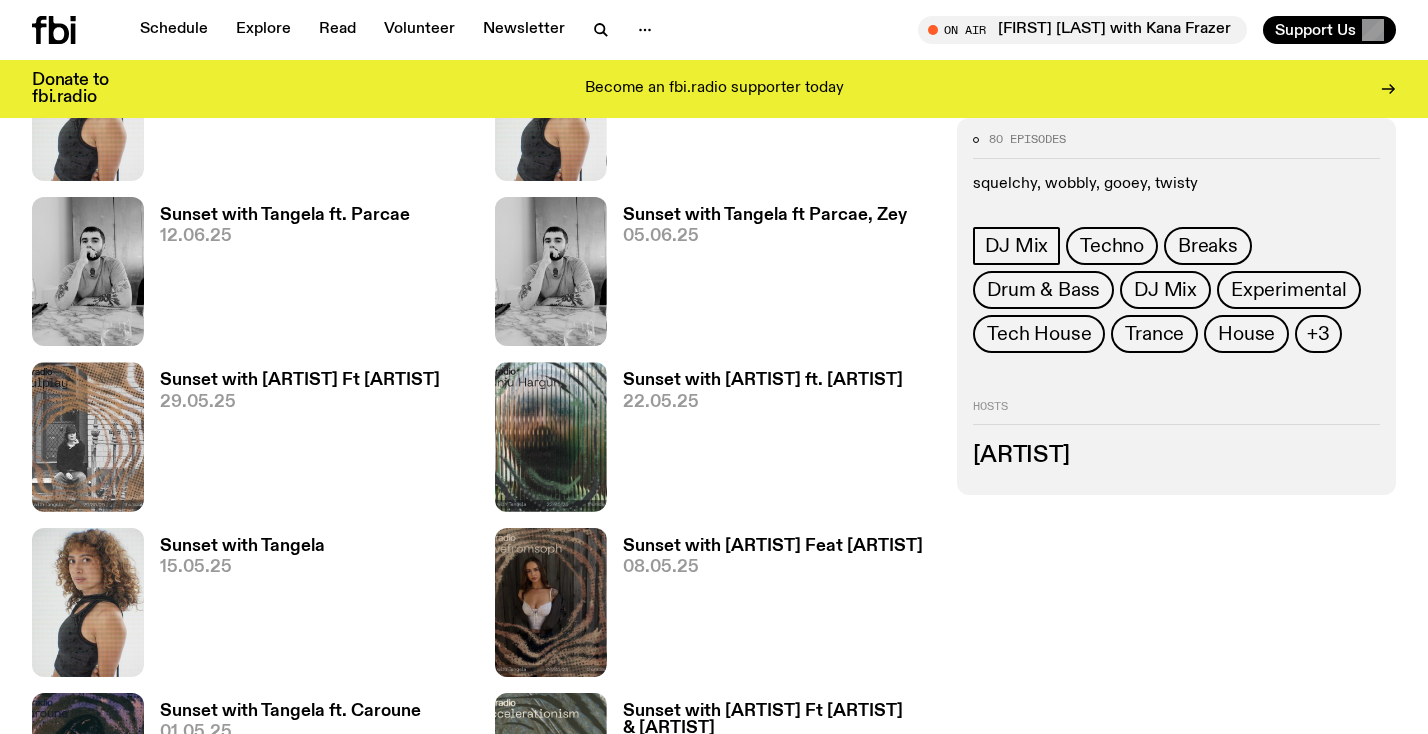 click on "Sunset with Tangela ft Parcae, Zey" at bounding box center [765, 215] 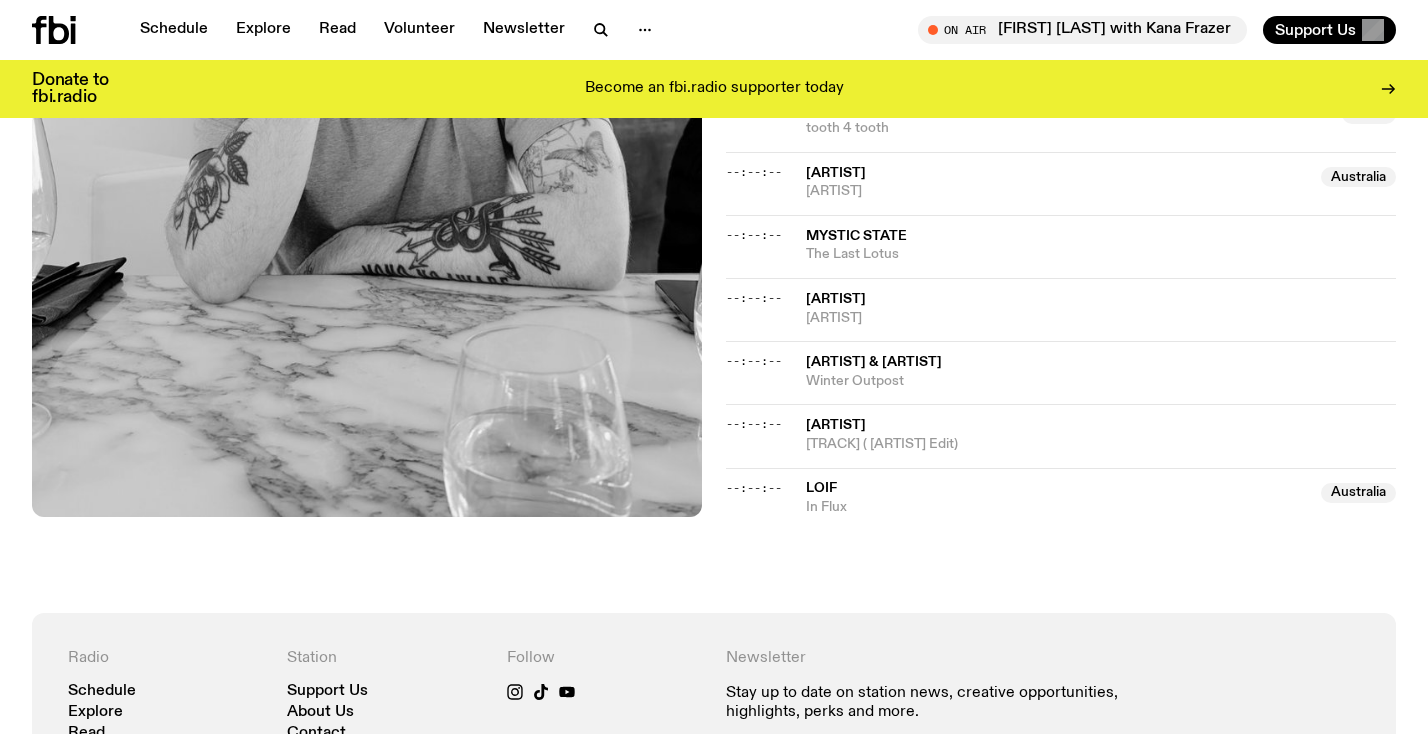 scroll, scrollTop: 2631, scrollLeft: 0, axis: vertical 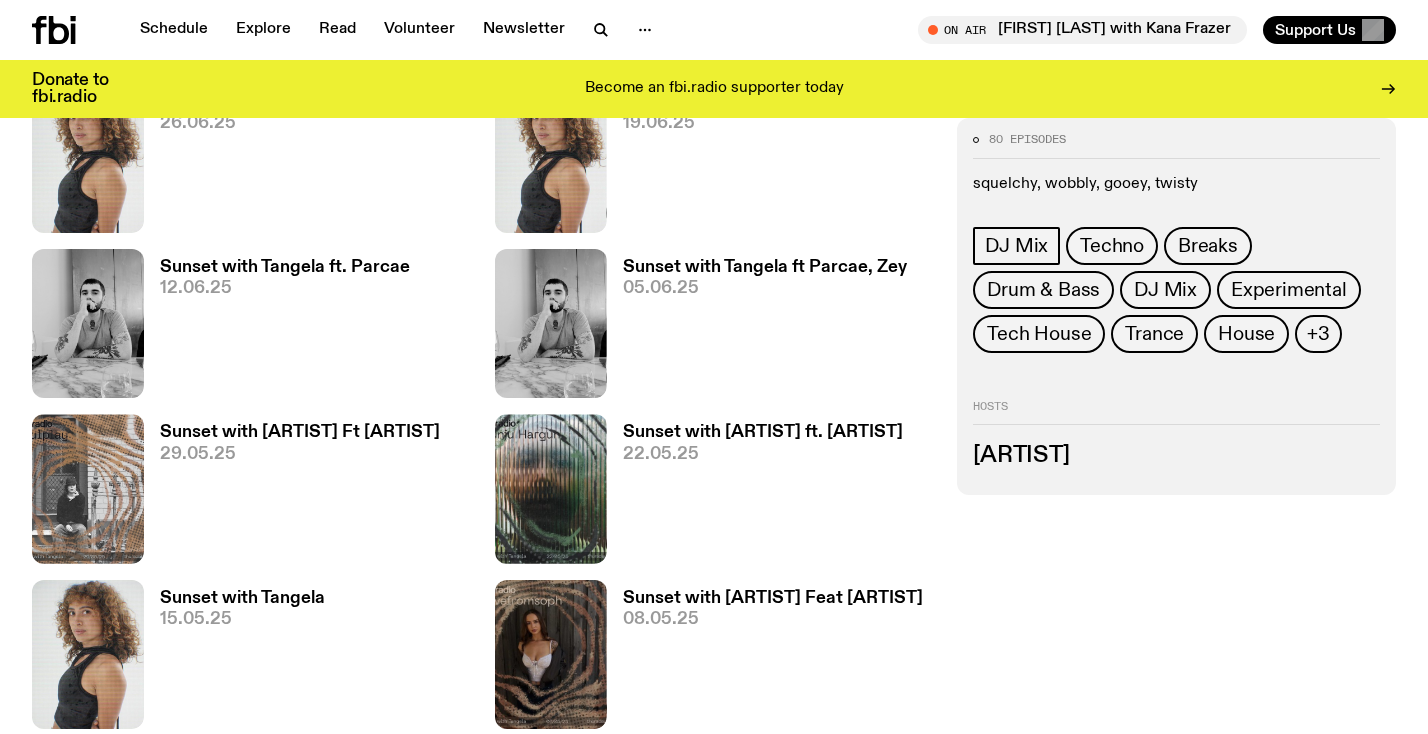 click on "Sunset with Tangela ft. Parcae" at bounding box center (285, 267) 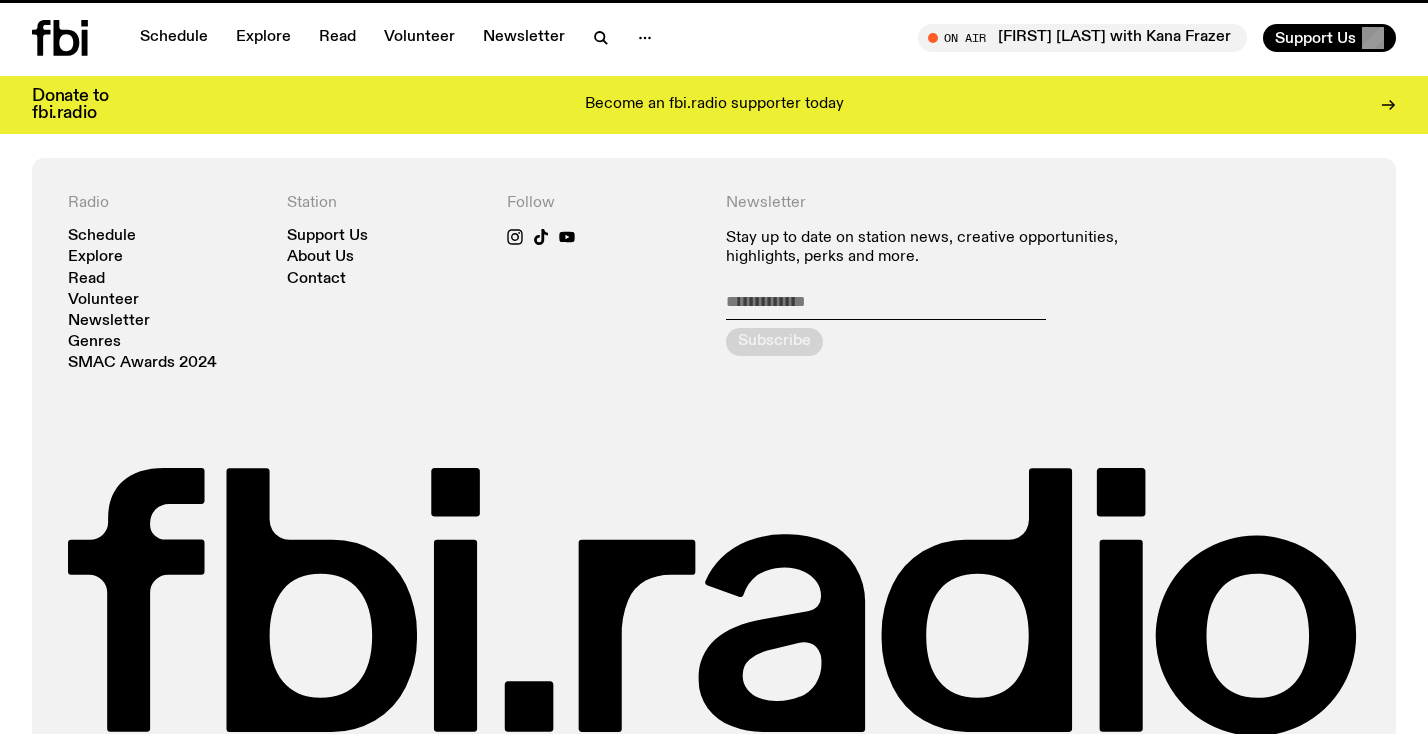 scroll, scrollTop: 0, scrollLeft: 0, axis: both 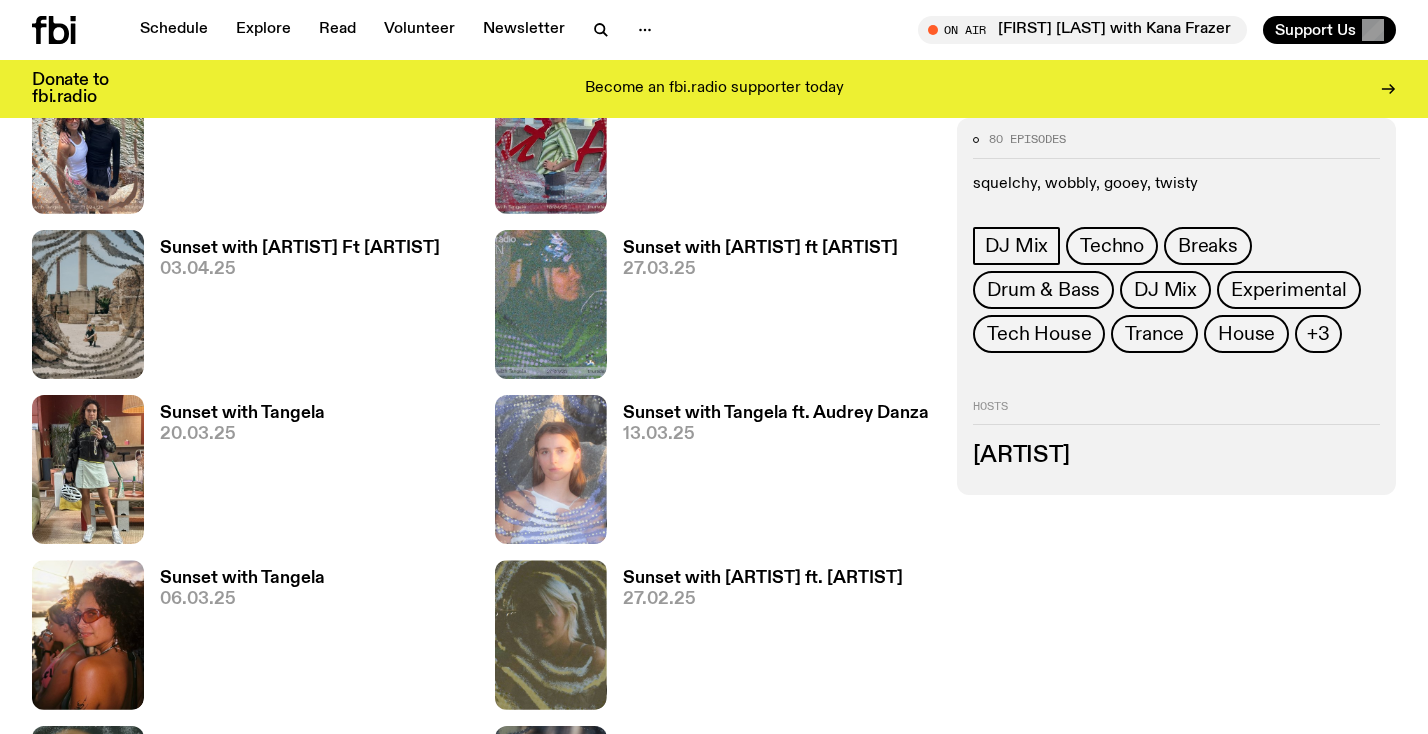 click on "Sunset with Tangela ft T-N" at bounding box center (760, 248) 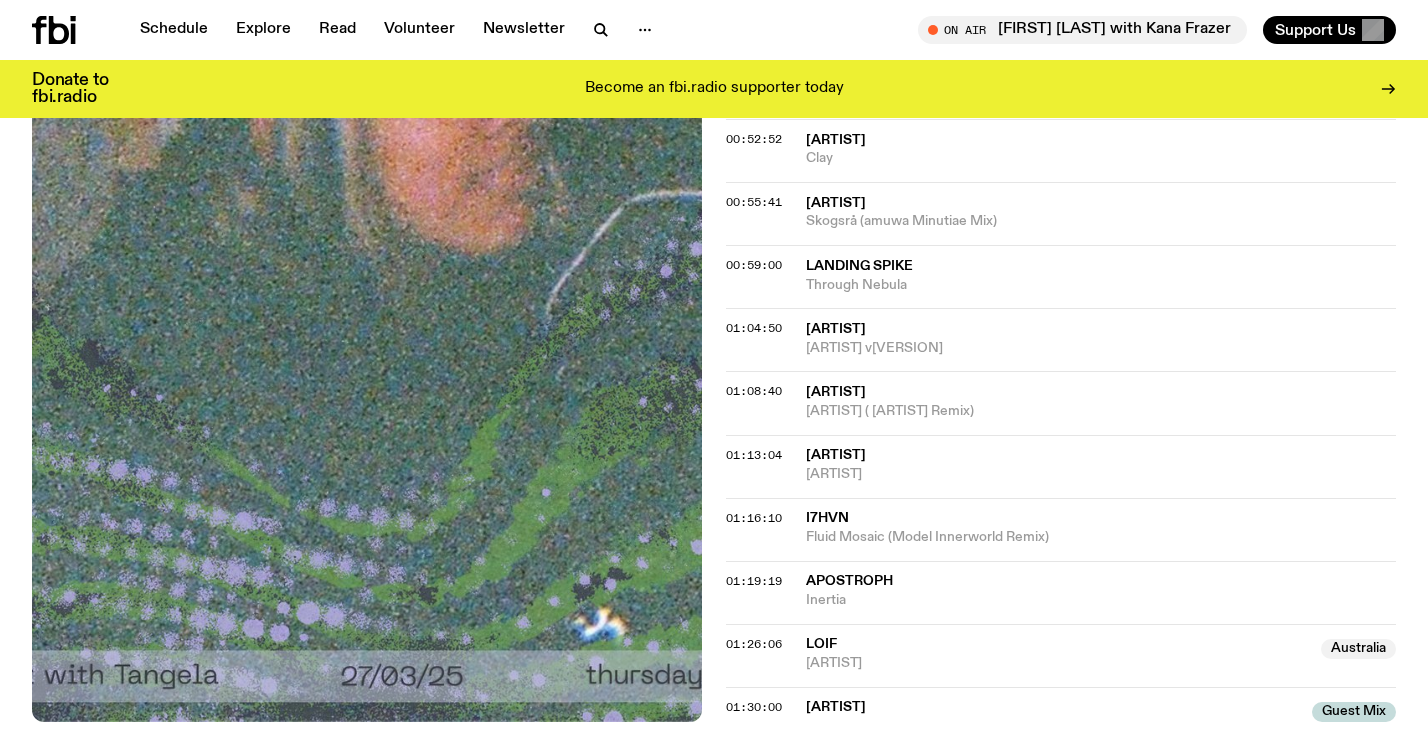 scroll, scrollTop: 1373, scrollLeft: 0, axis: vertical 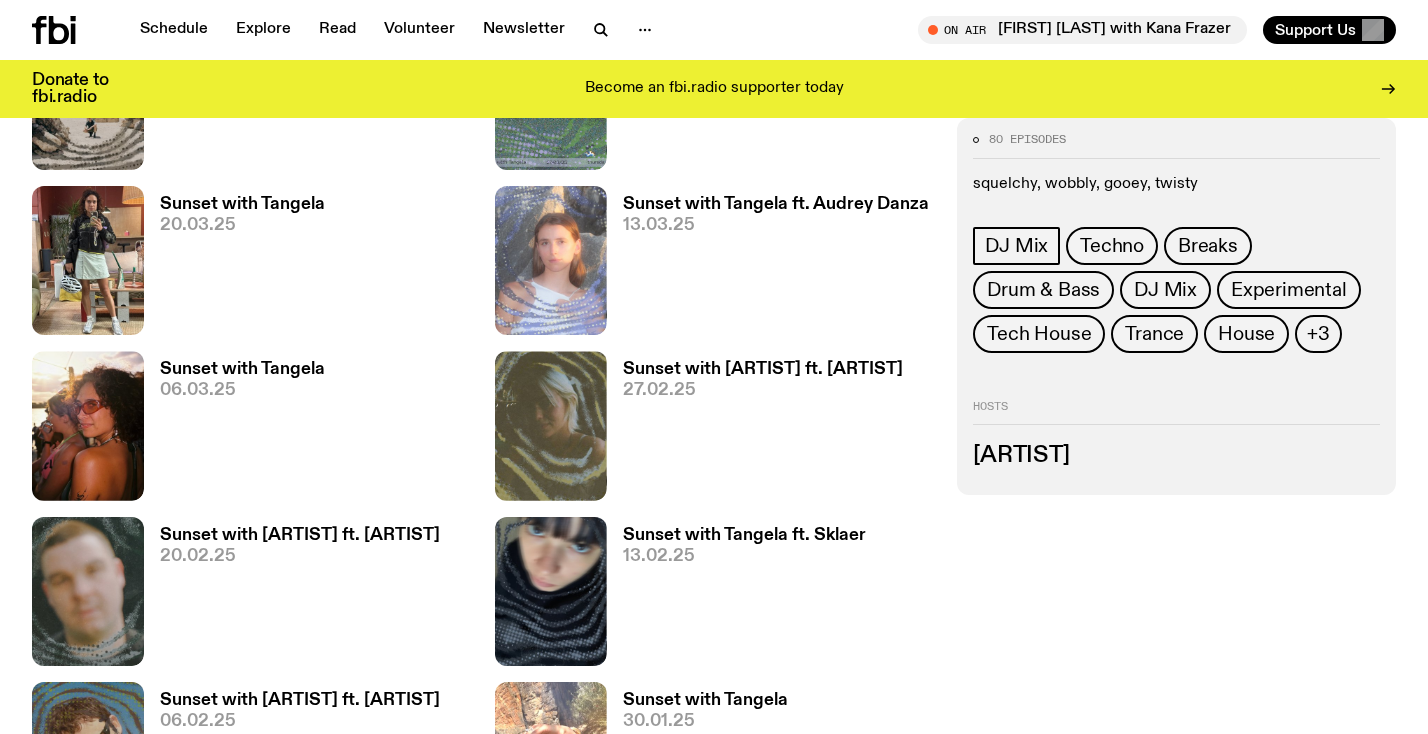 click on "Sunset with Tangela" at bounding box center (242, 204) 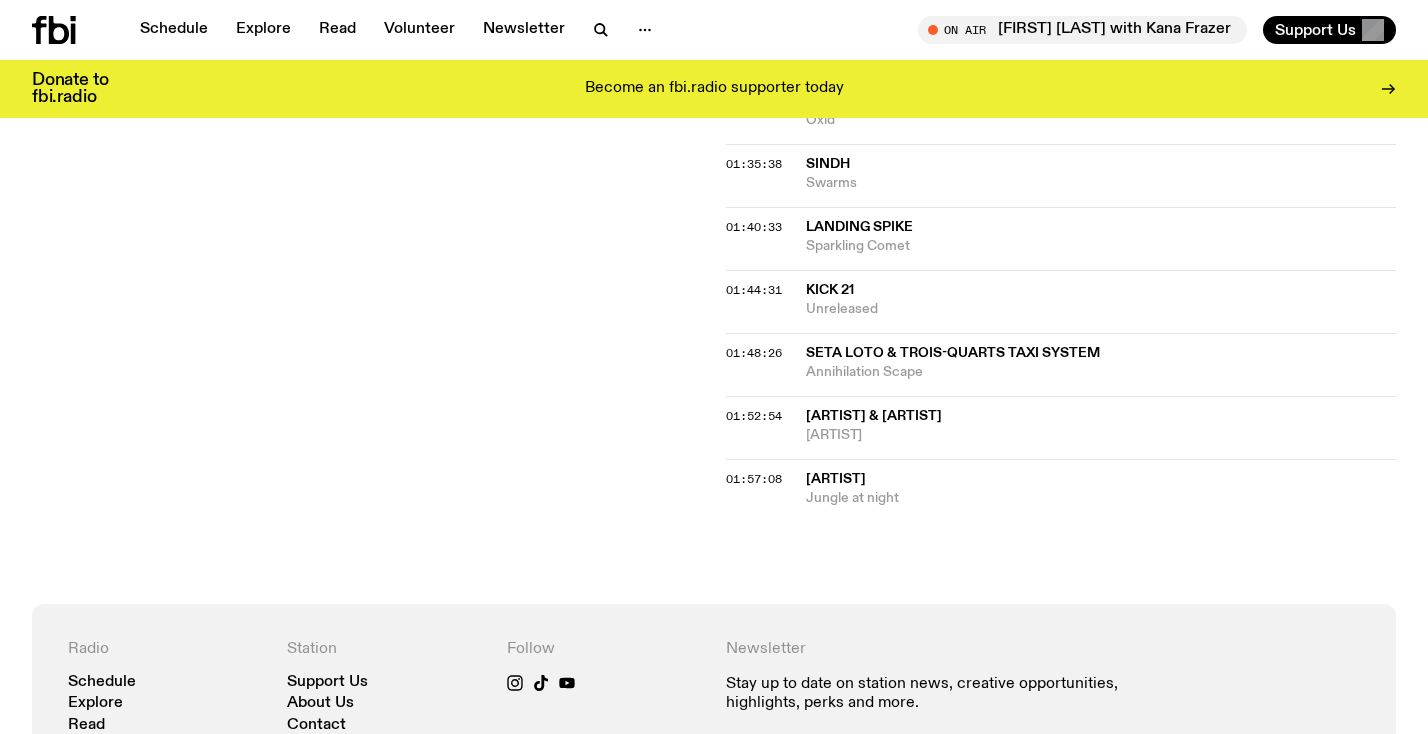 scroll, scrollTop: 1897, scrollLeft: 0, axis: vertical 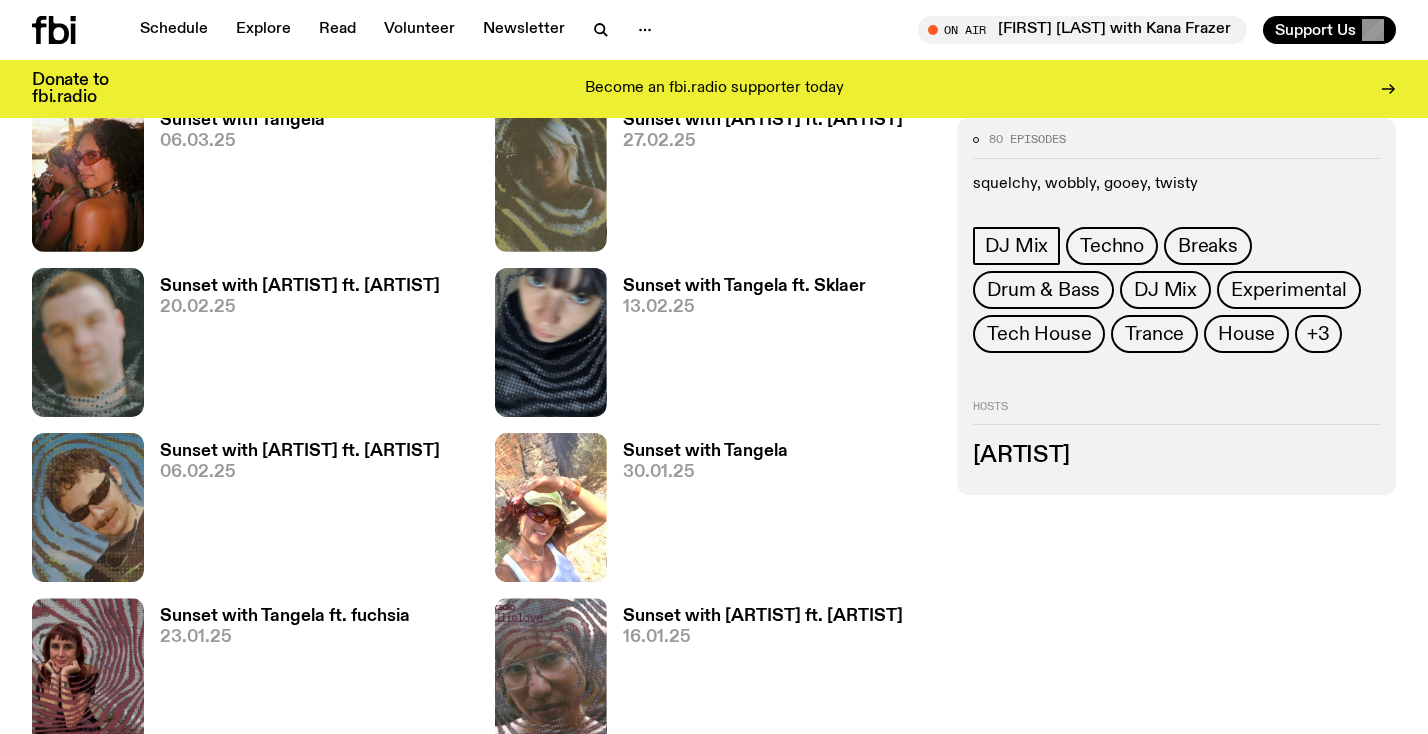 click on "Sunset with Tangela ft. Sklaer" at bounding box center [744, 286] 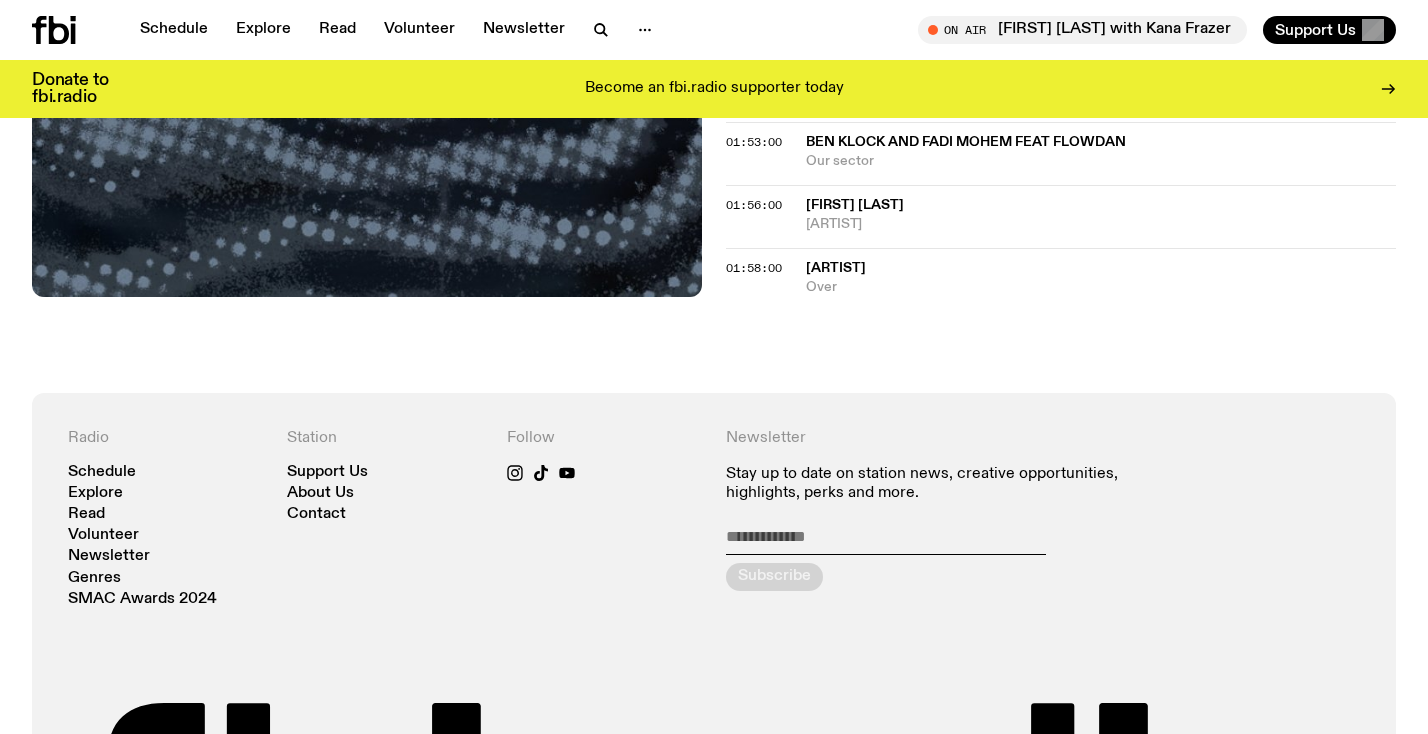 scroll, scrollTop: 2608, scrollLeft: 0, axis: vertical 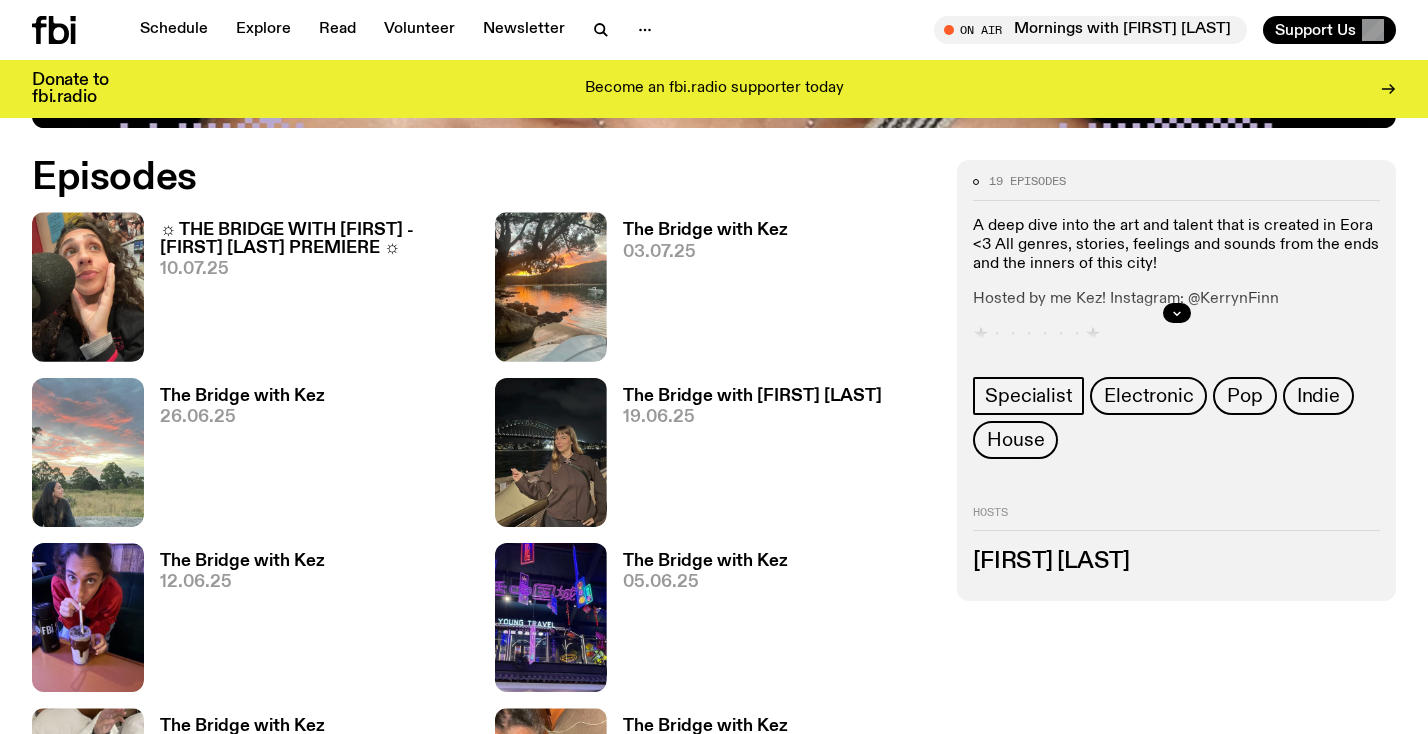 click on "The Bridge with Kez" at bounding box center (705, 230) 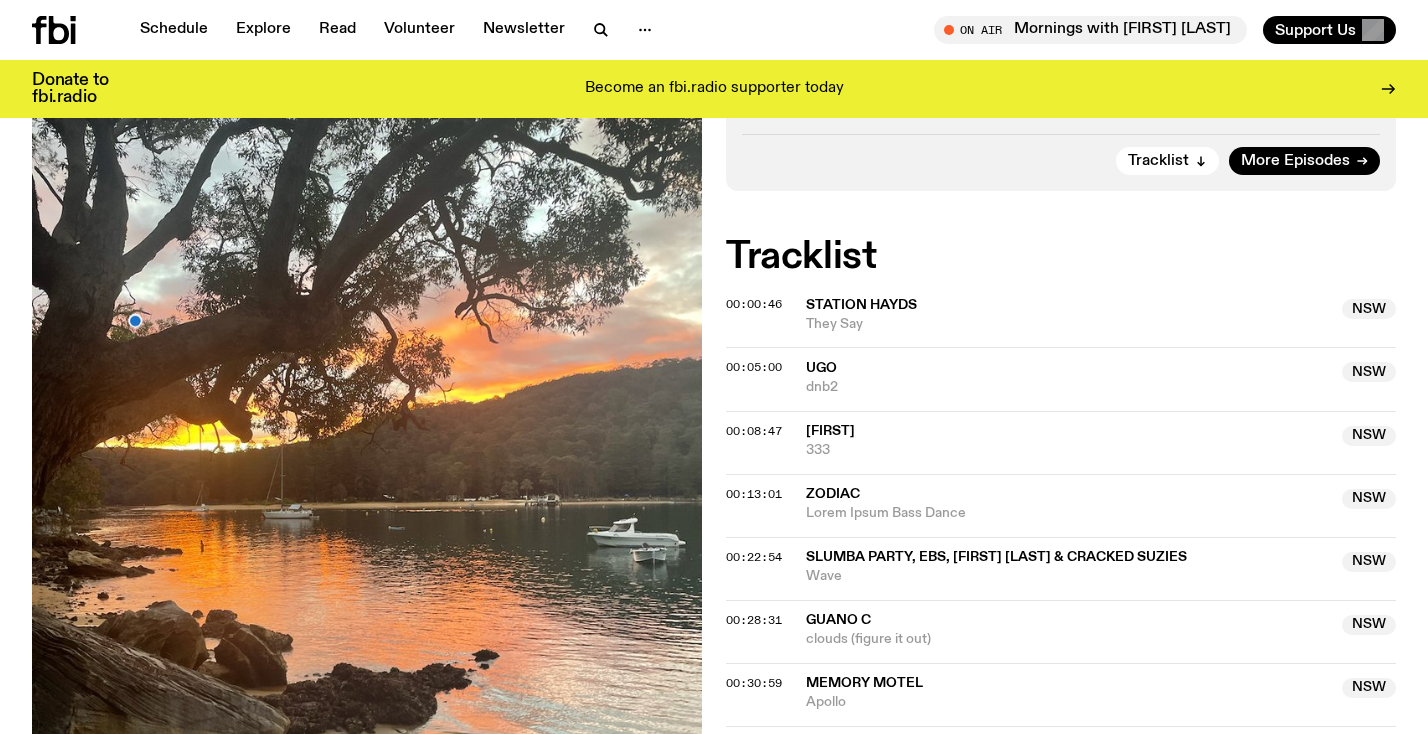 scroll, scrollTop: 518, scrollLeft: 0, axis: vertical 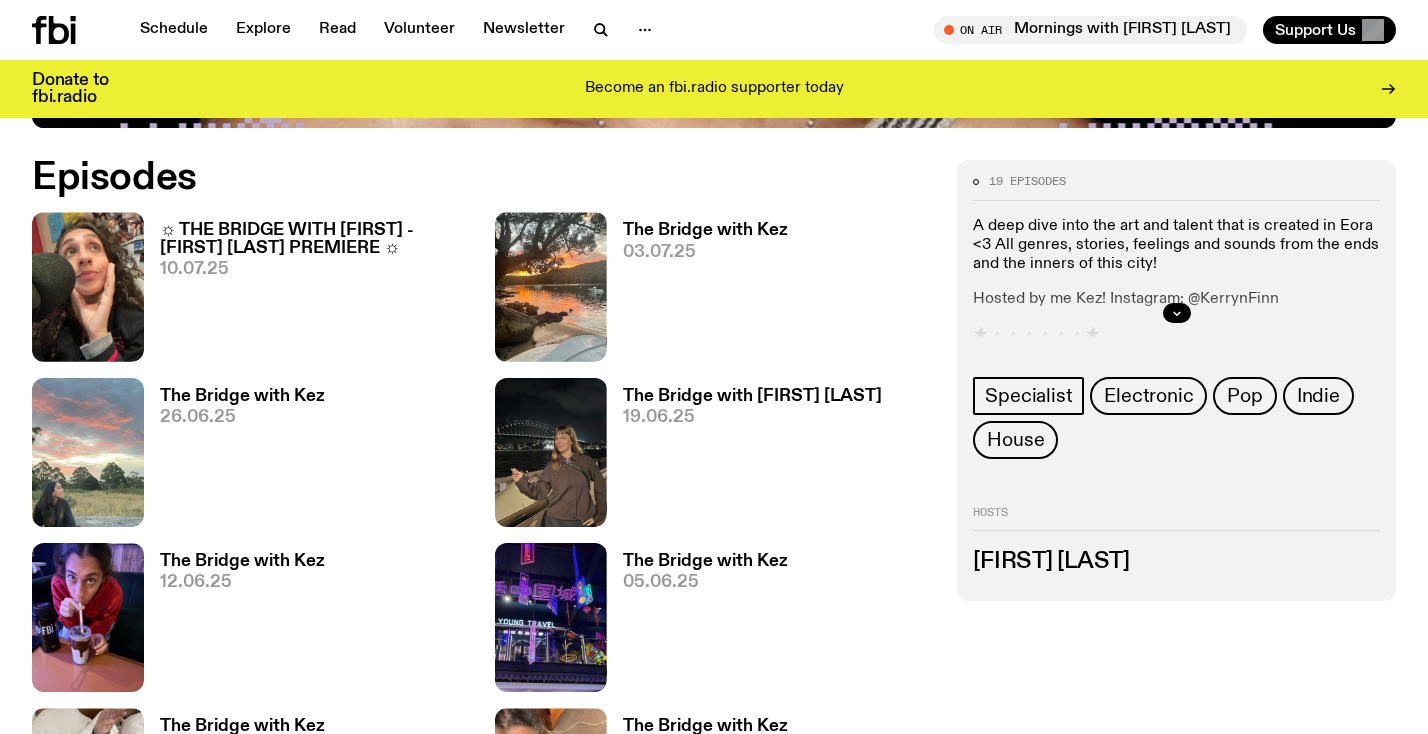 click on "The Bridge with Kez" at bounding box center (242, 396) 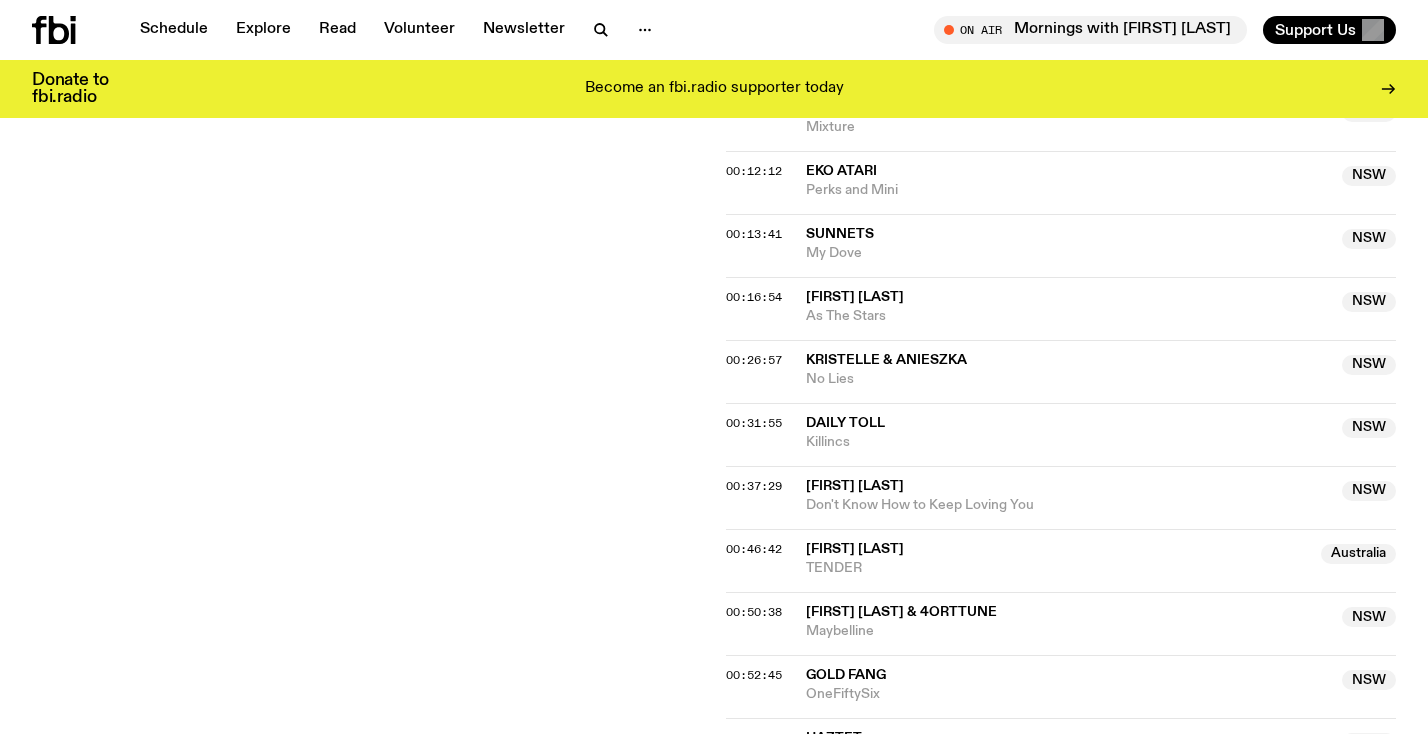 scroll, scrollTop: 786, scrollLeft: 0, axis: vertical 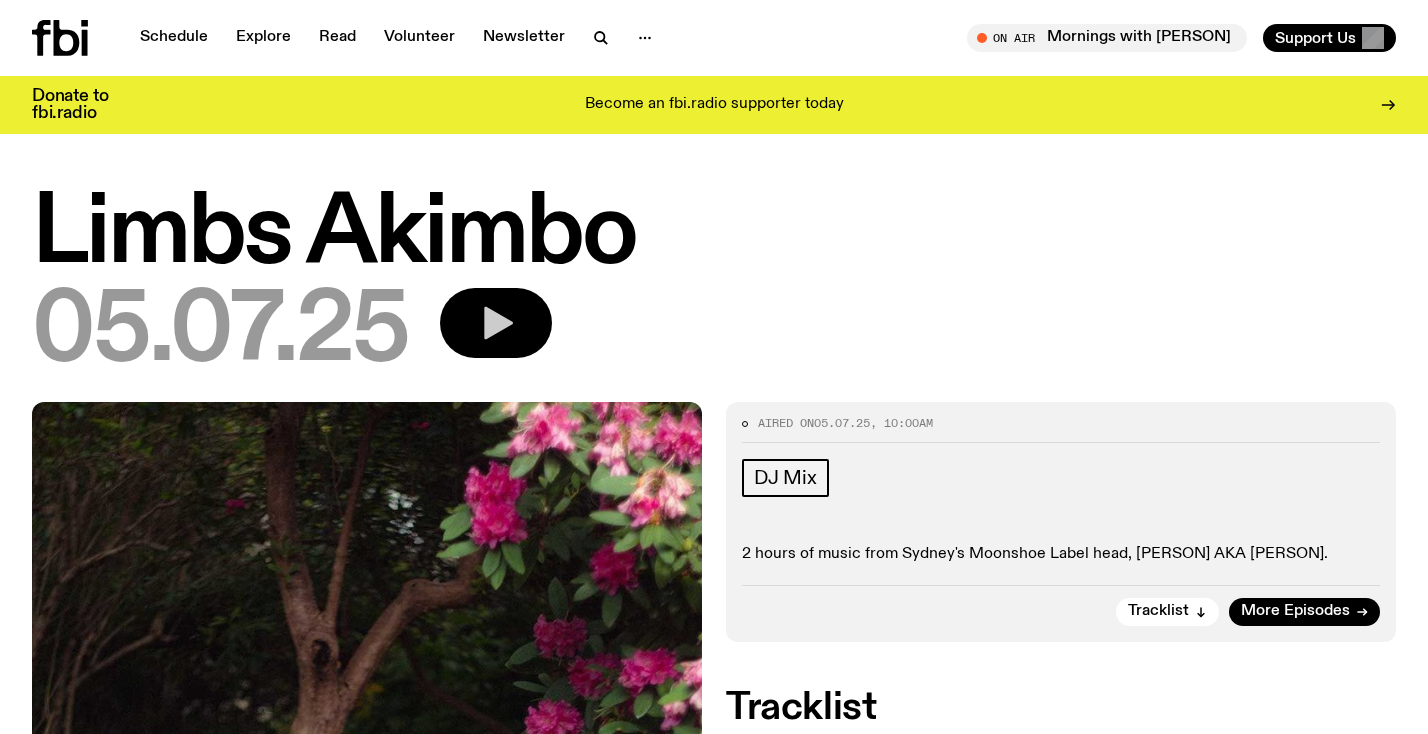 drag, startPoint x: 500, startPoint y: 356, endPoint x: 513, endPoint y: 355, distance: 13.038404 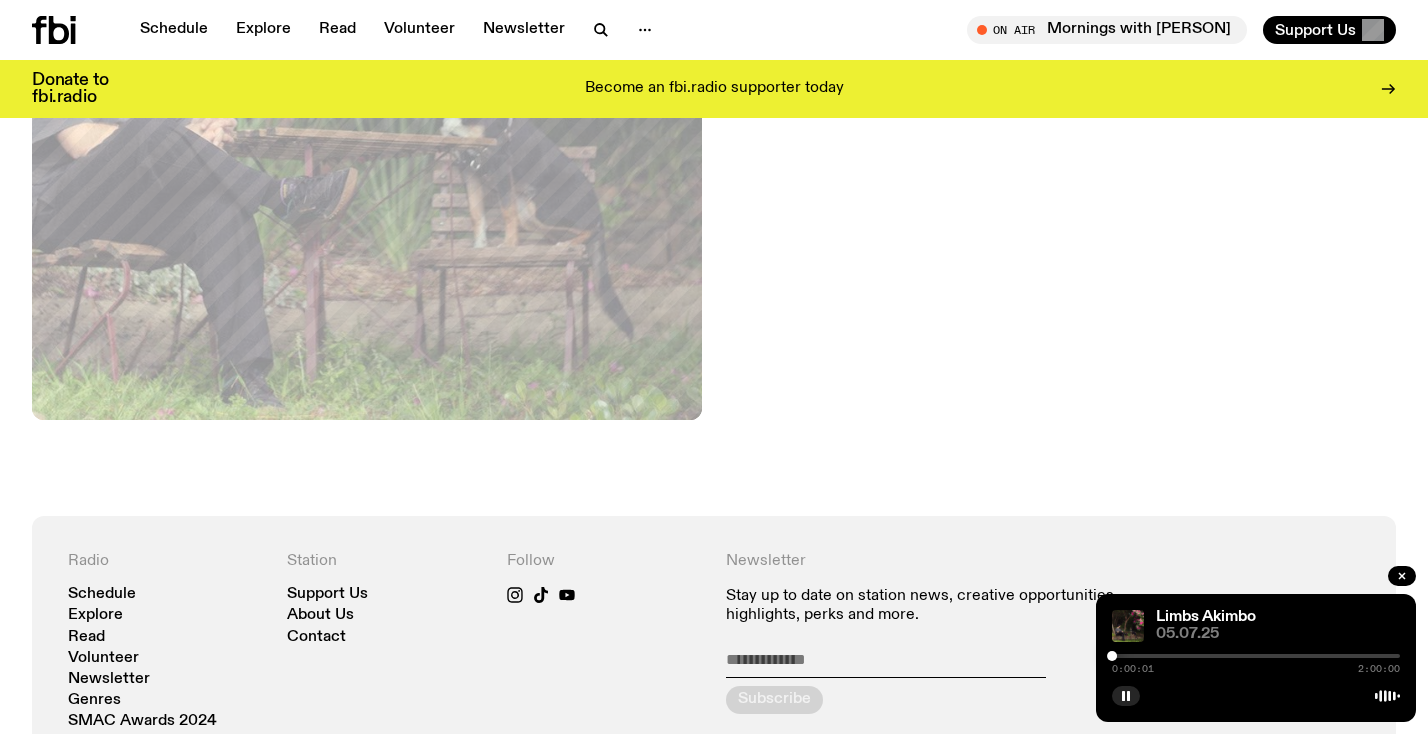 scroll, scrollTop: 837, scrollLeft: 0, axis: vertical 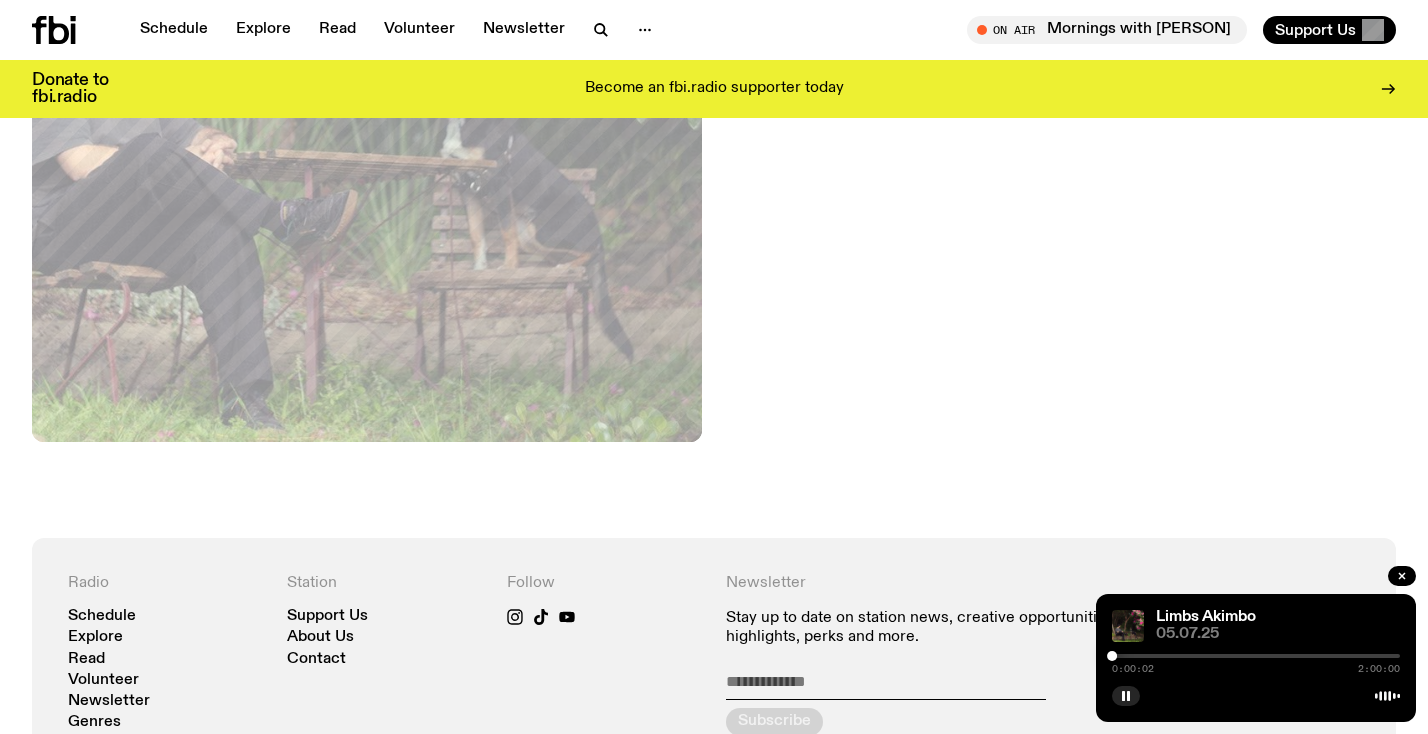 click on "05.07.25" at bounding box center (1278, 634) 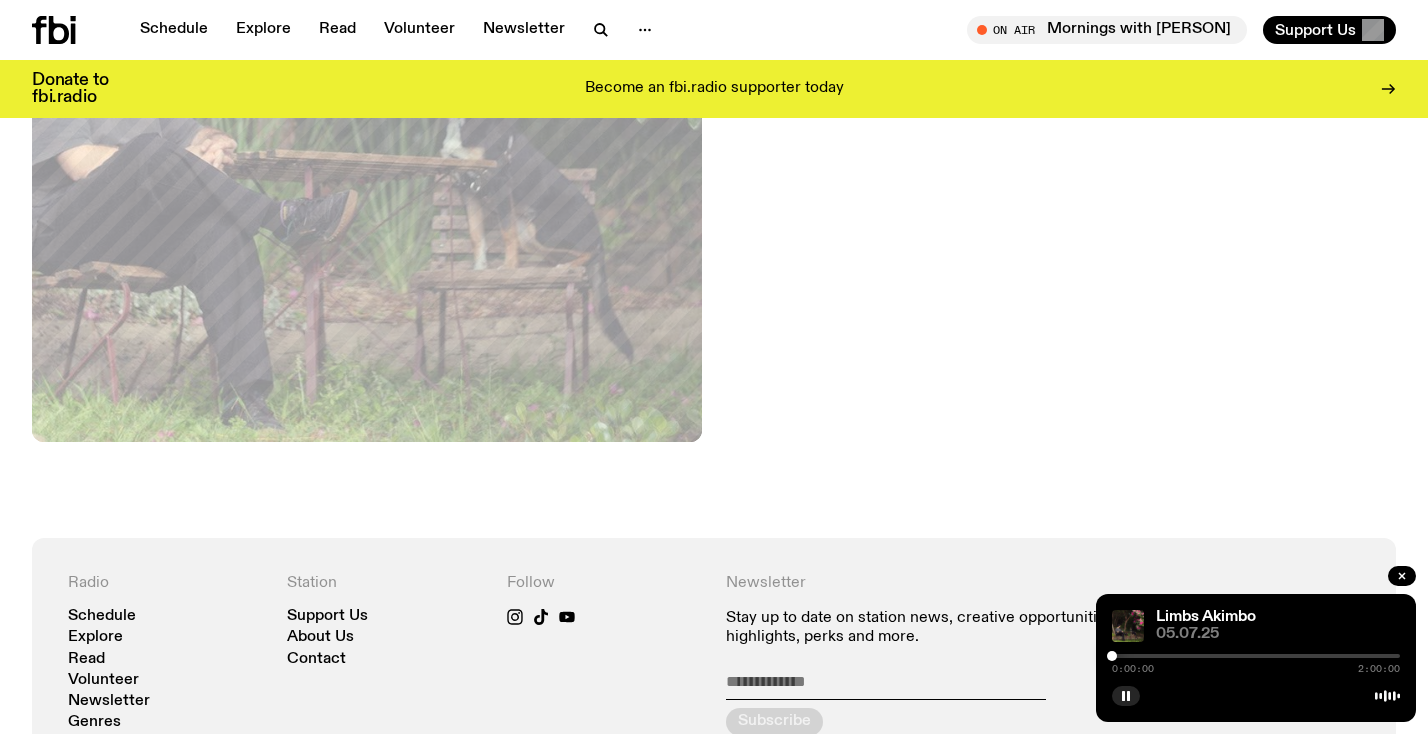 click at bounding box center [1112, 656] 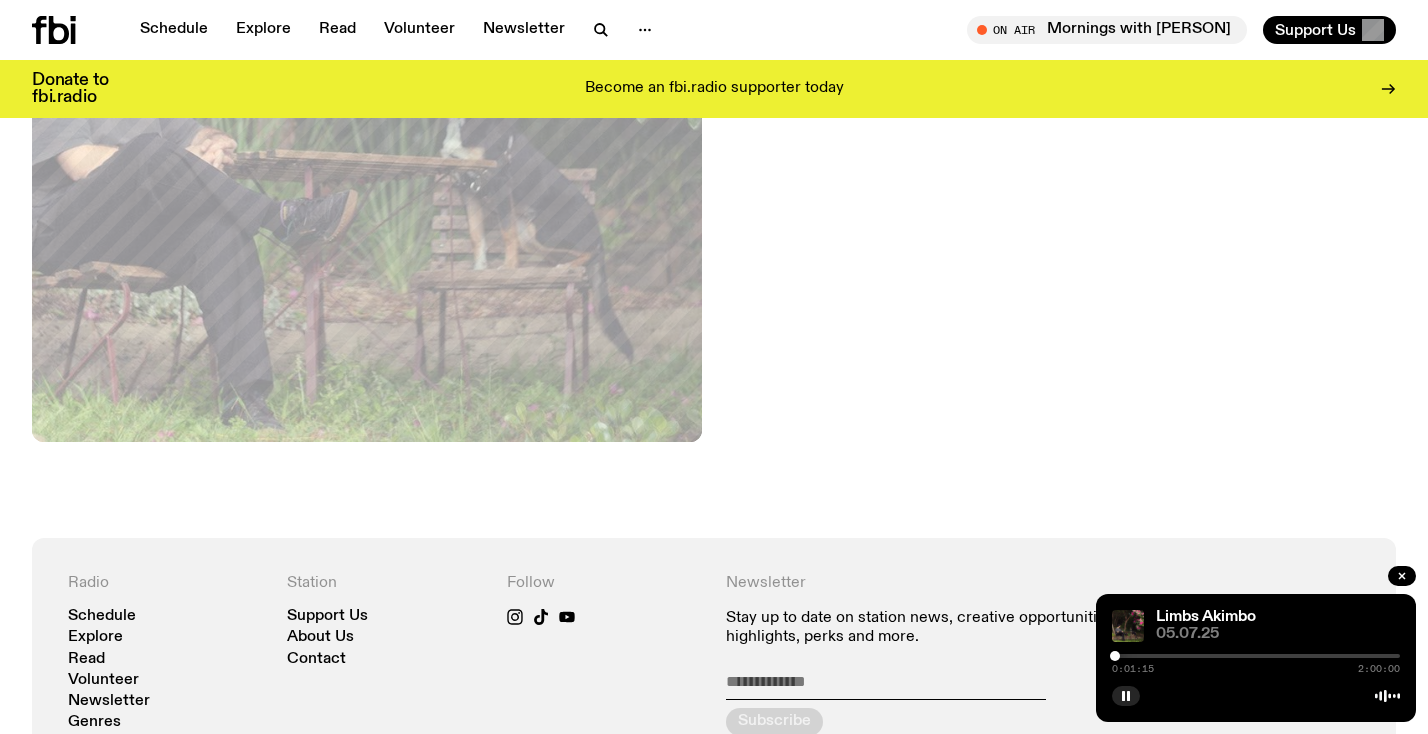 click at bounding box center [1115, 656] 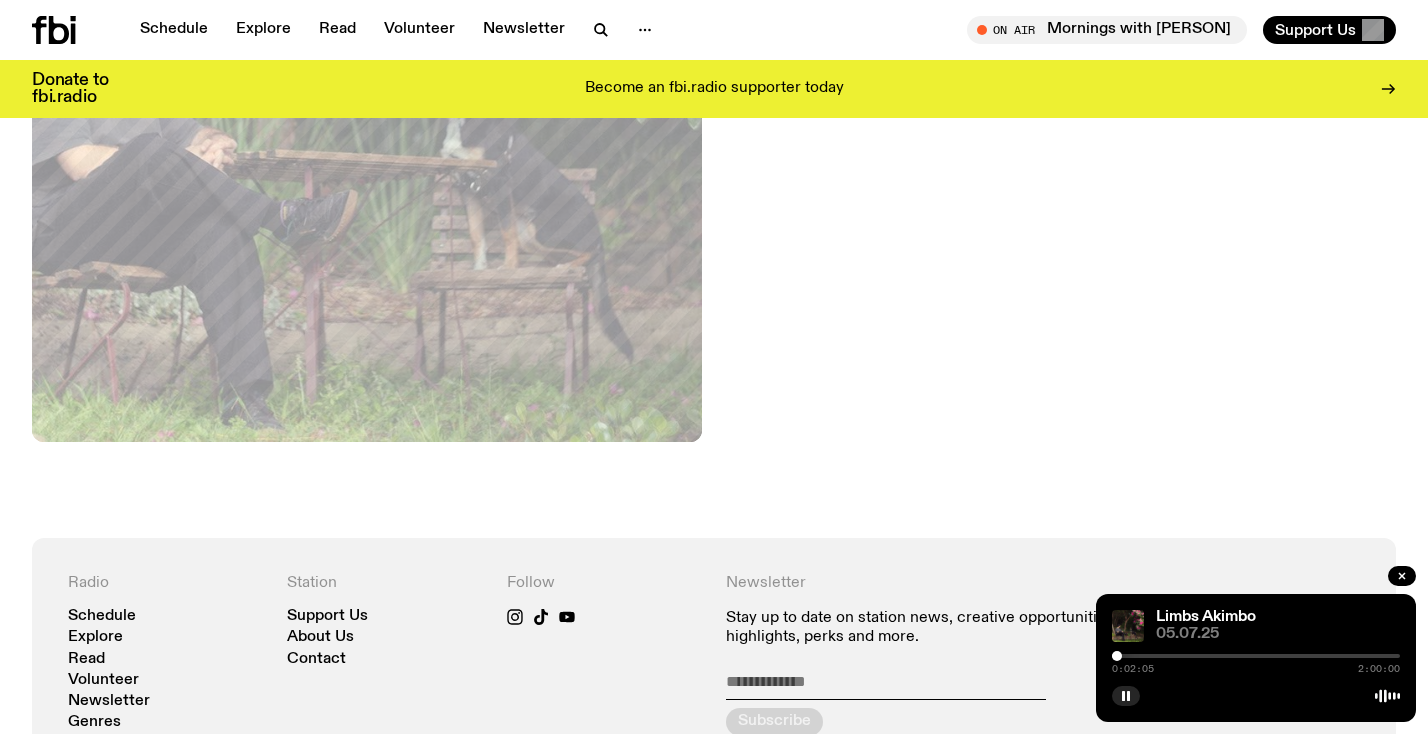 click at bounding box center (1117, 656) 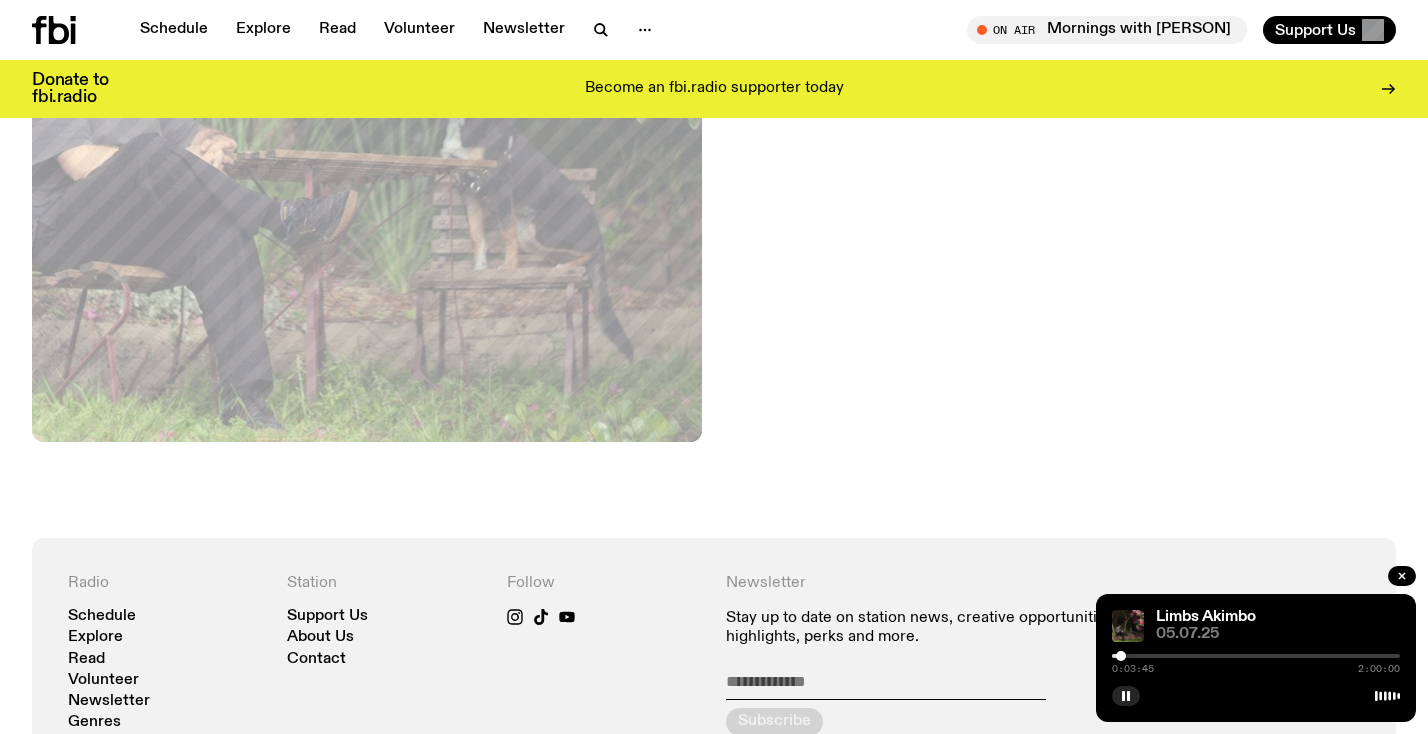 click at bounding box center (1121, 656) 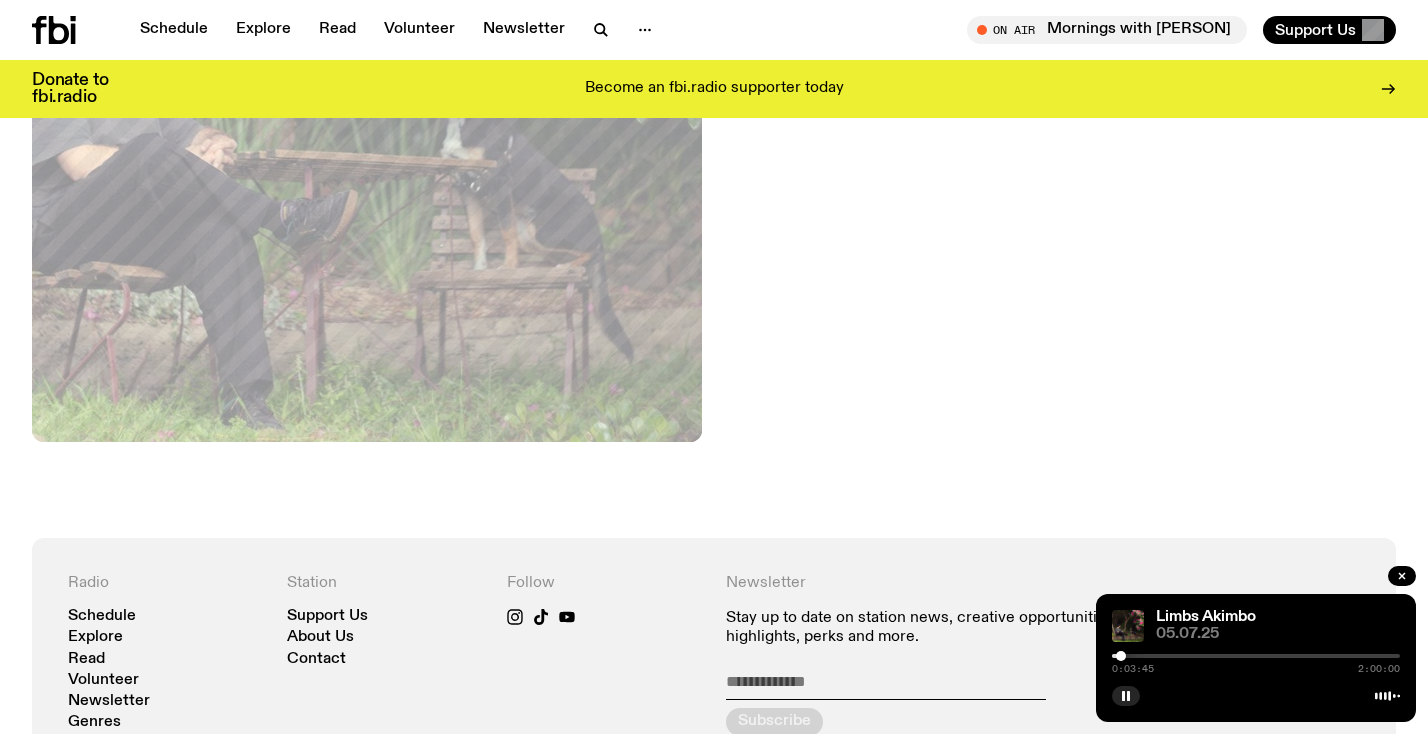 click at bounding box center (1121, 656) 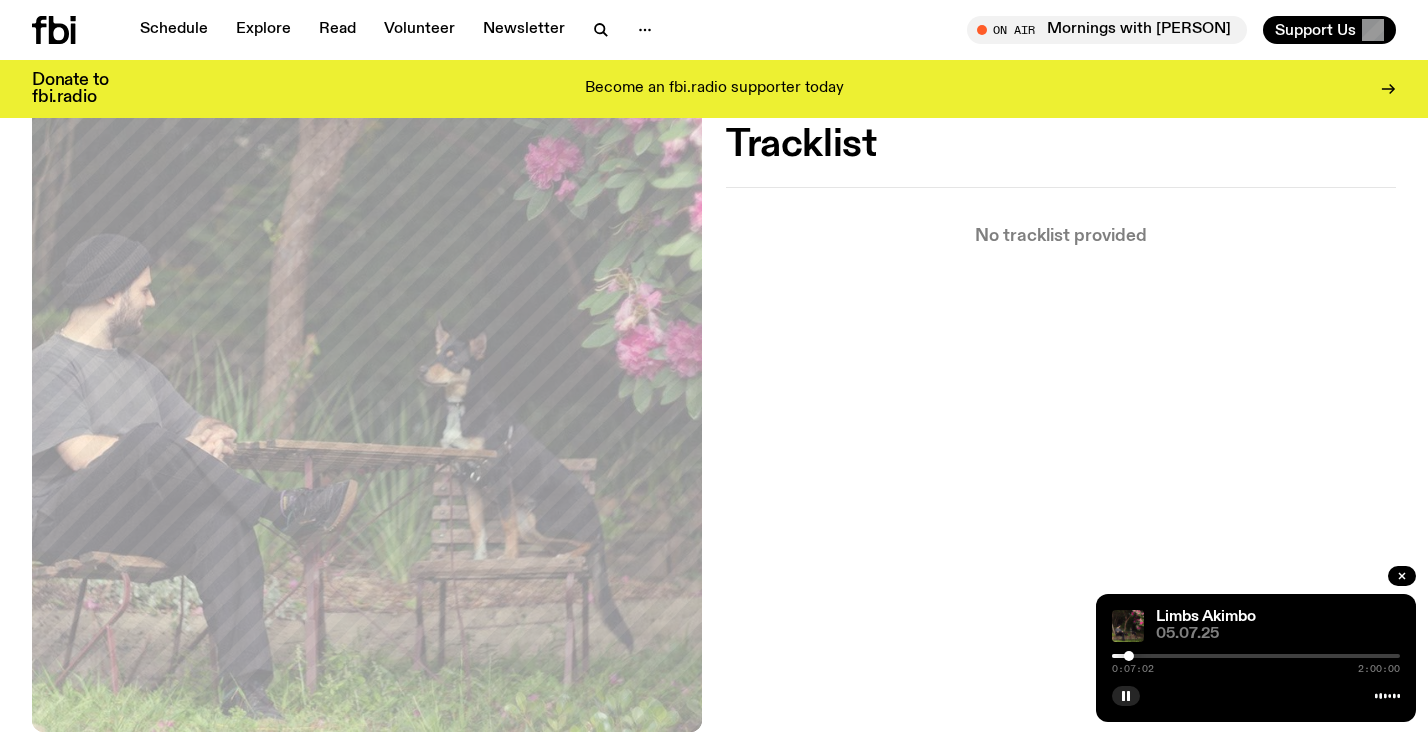 scroll, scrollTop: 0, scrollLeft: 0, axis: both 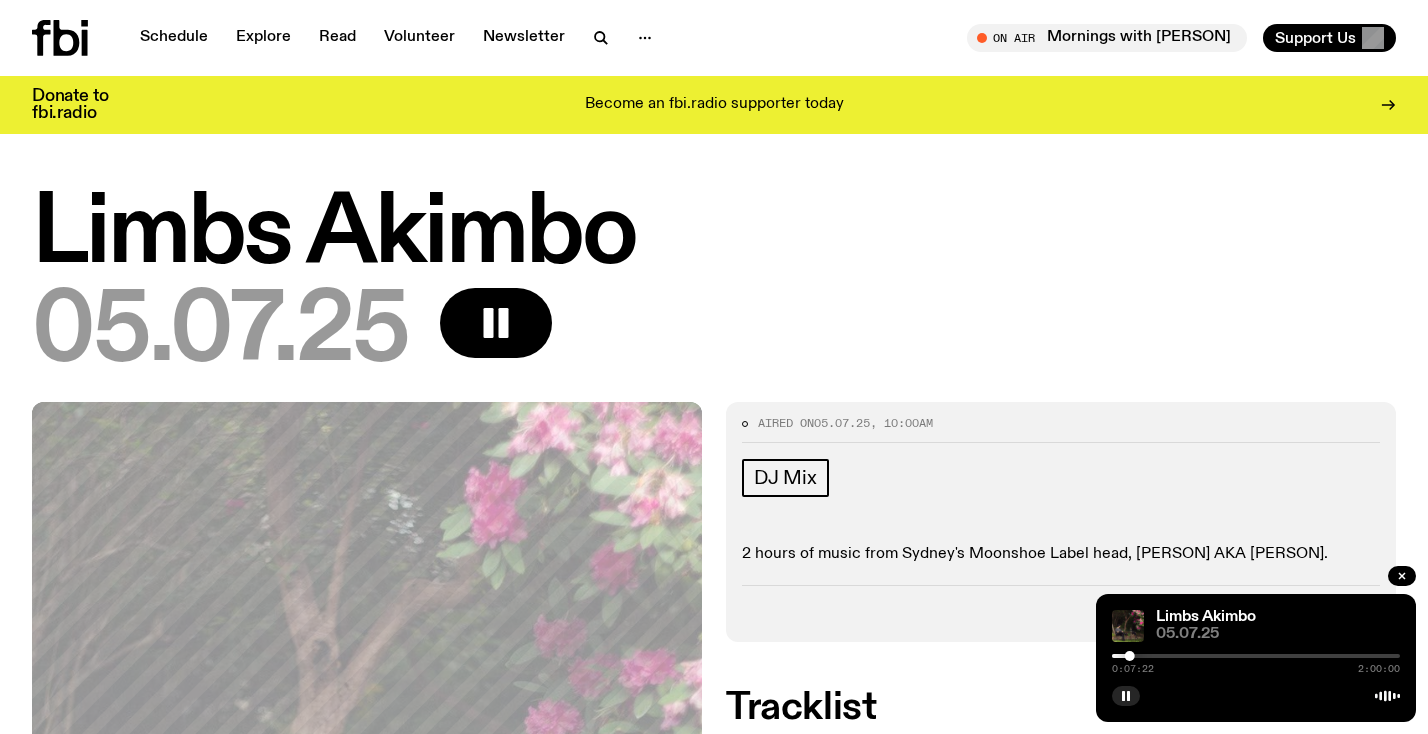 click on "Limbs Akimbo" at bounding box center [714, 235] 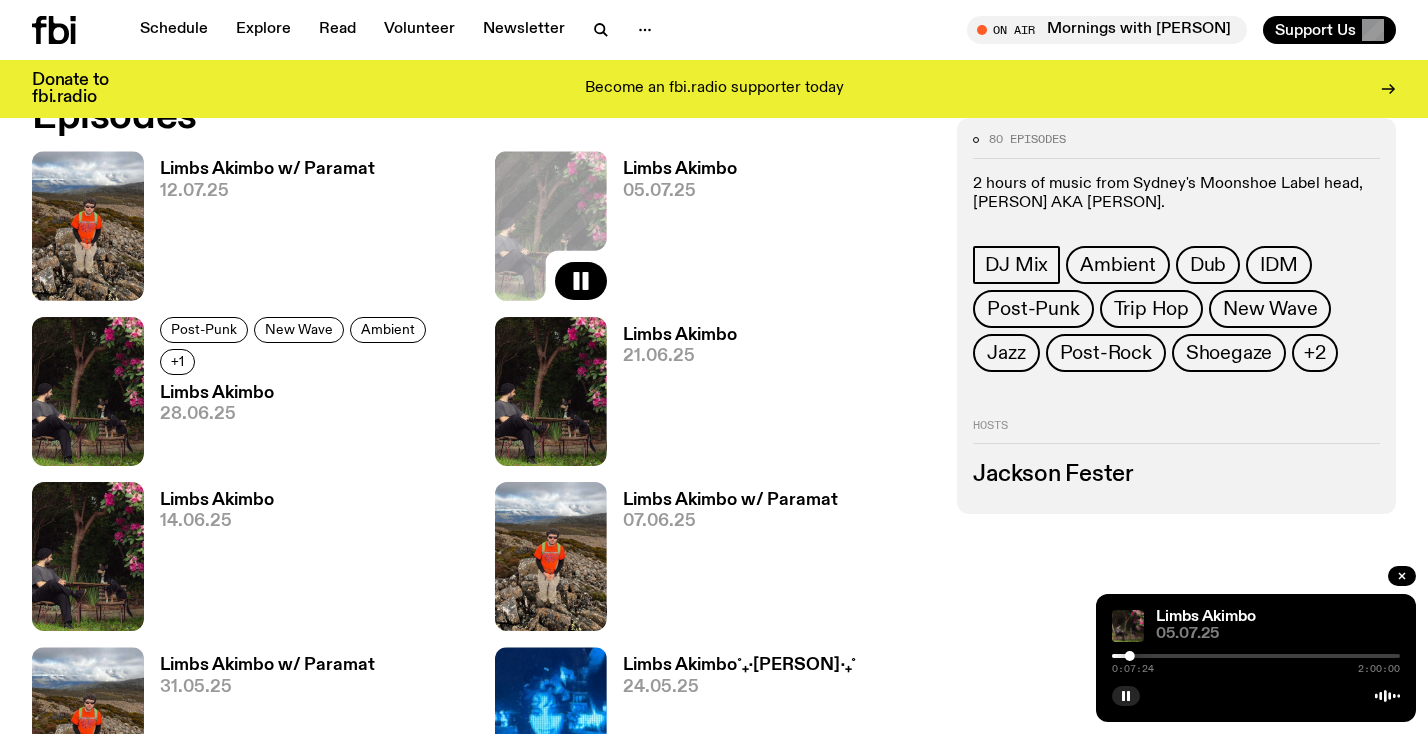 scroll, scrollTop: 1029, scrollLeft: 0, axis: vertical 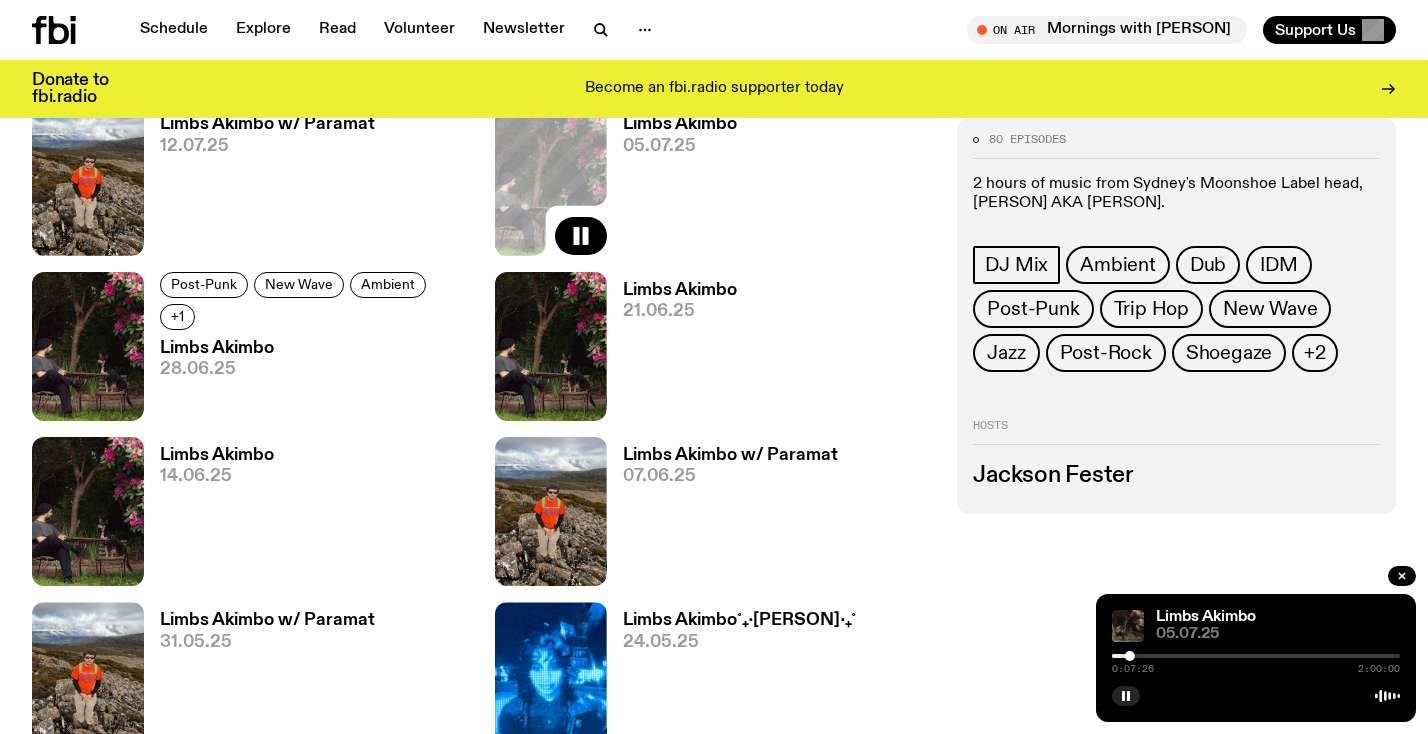 click on "28.06.25" at bounding box center (315, 369) 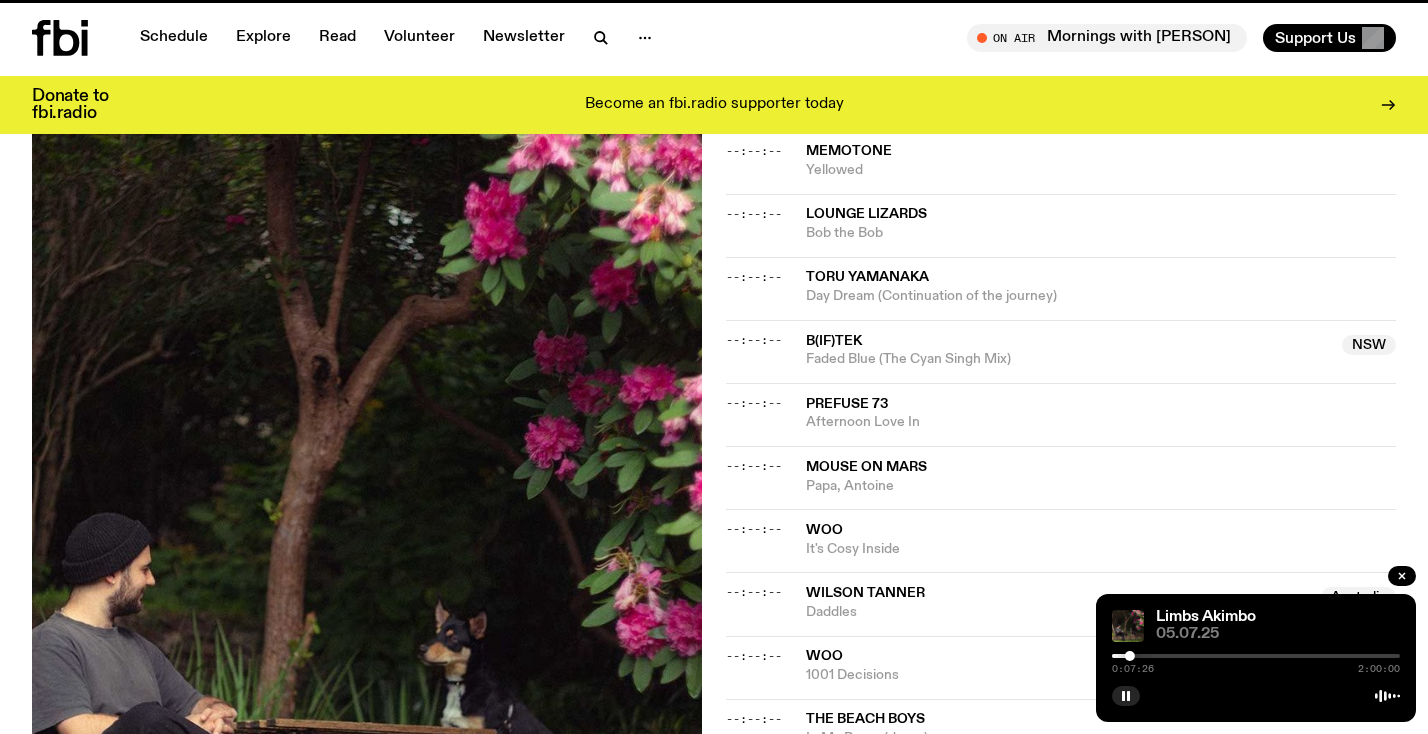 scroll, scrollTop: 0, scrollLeft: 0, axis: both 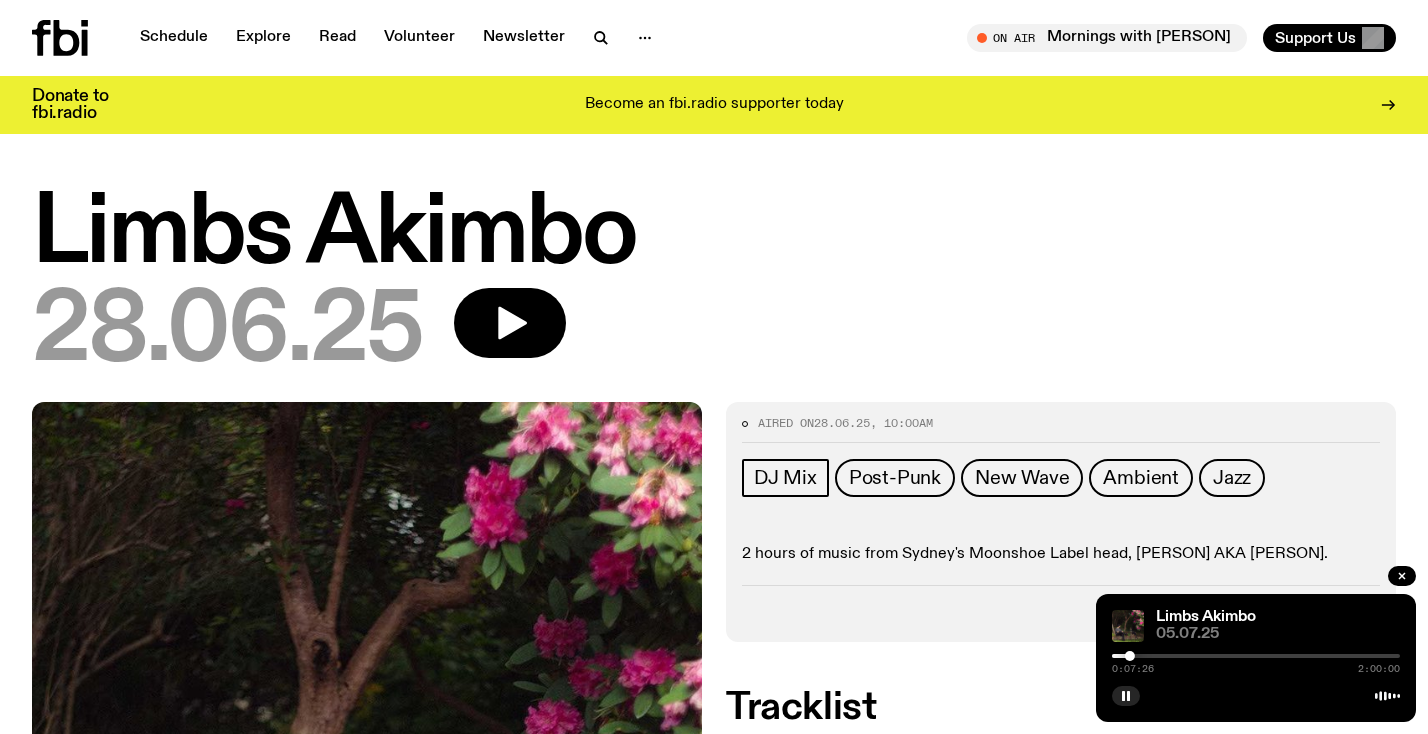 click on "28.06.25" at bounding box center [714, 333] 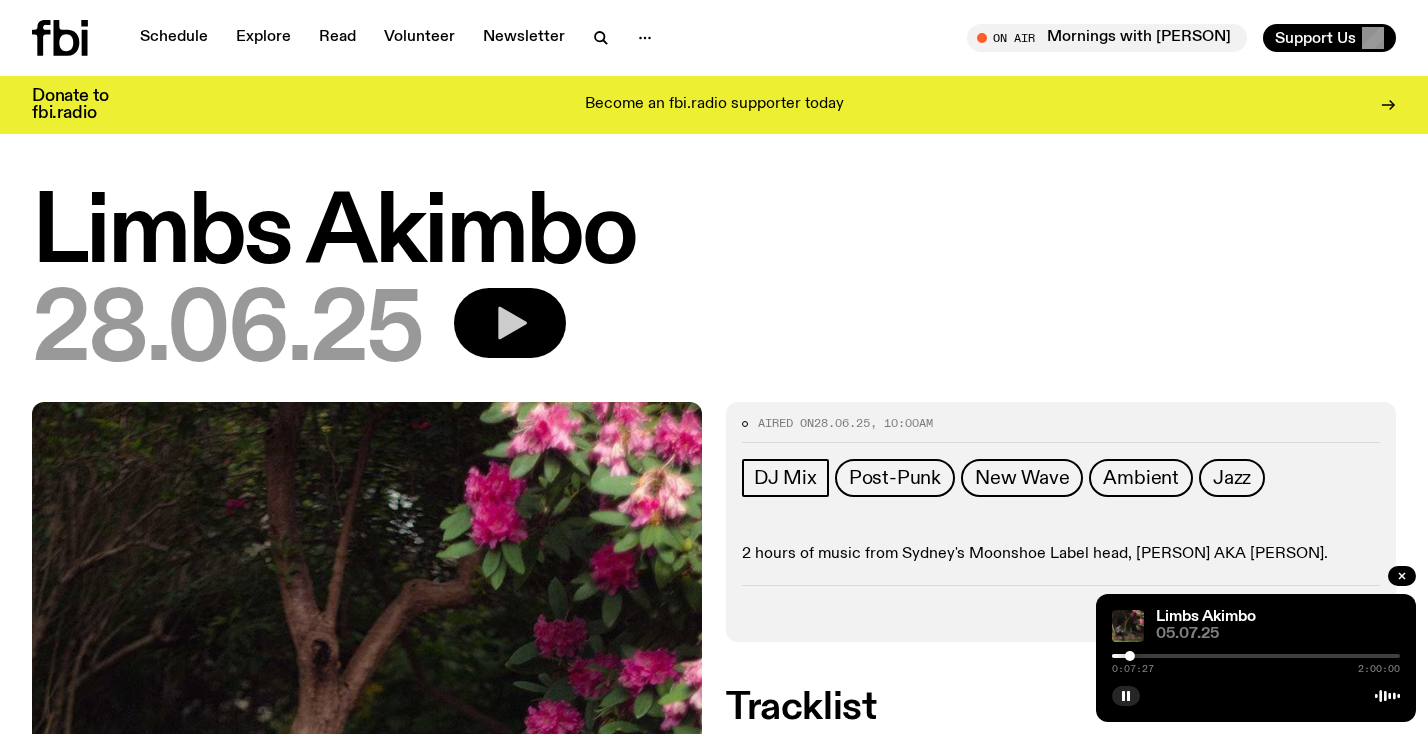 click 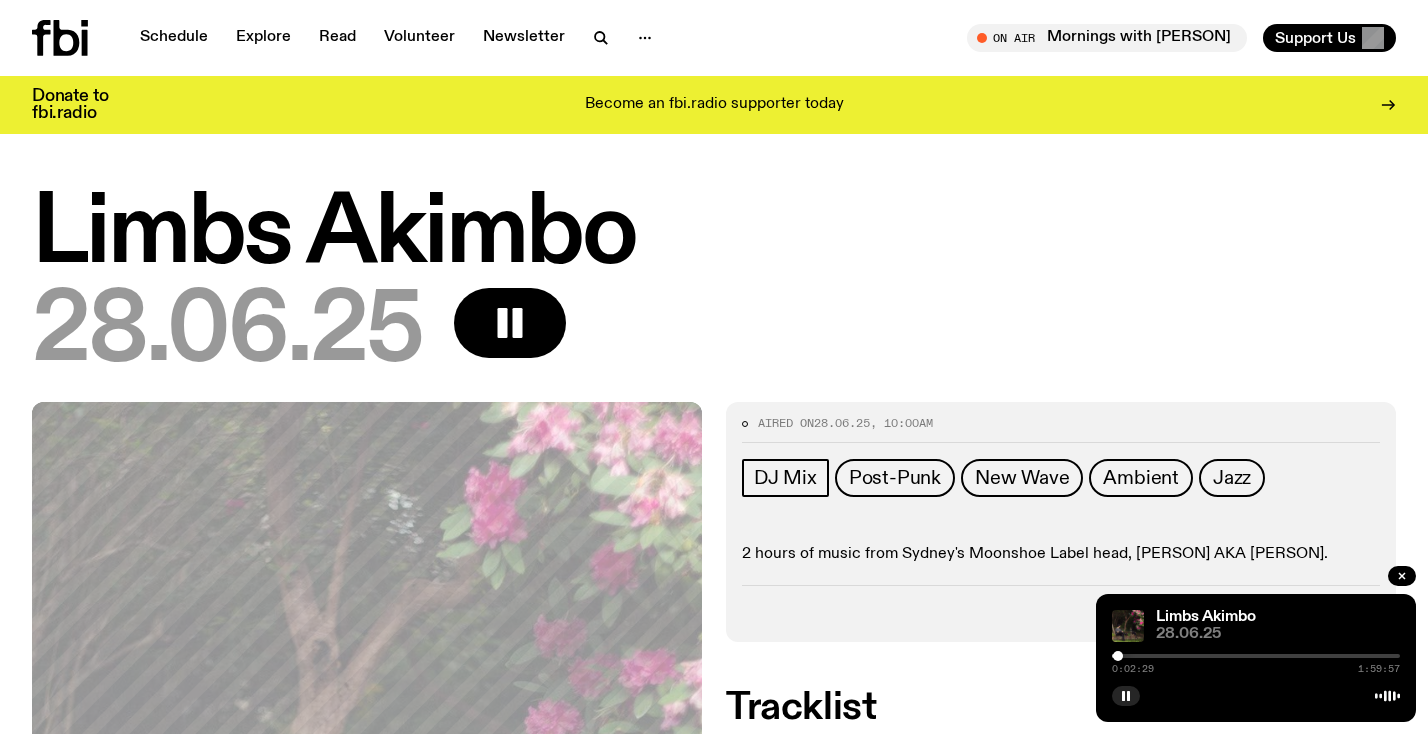 click at bounding box center [1118, 656] 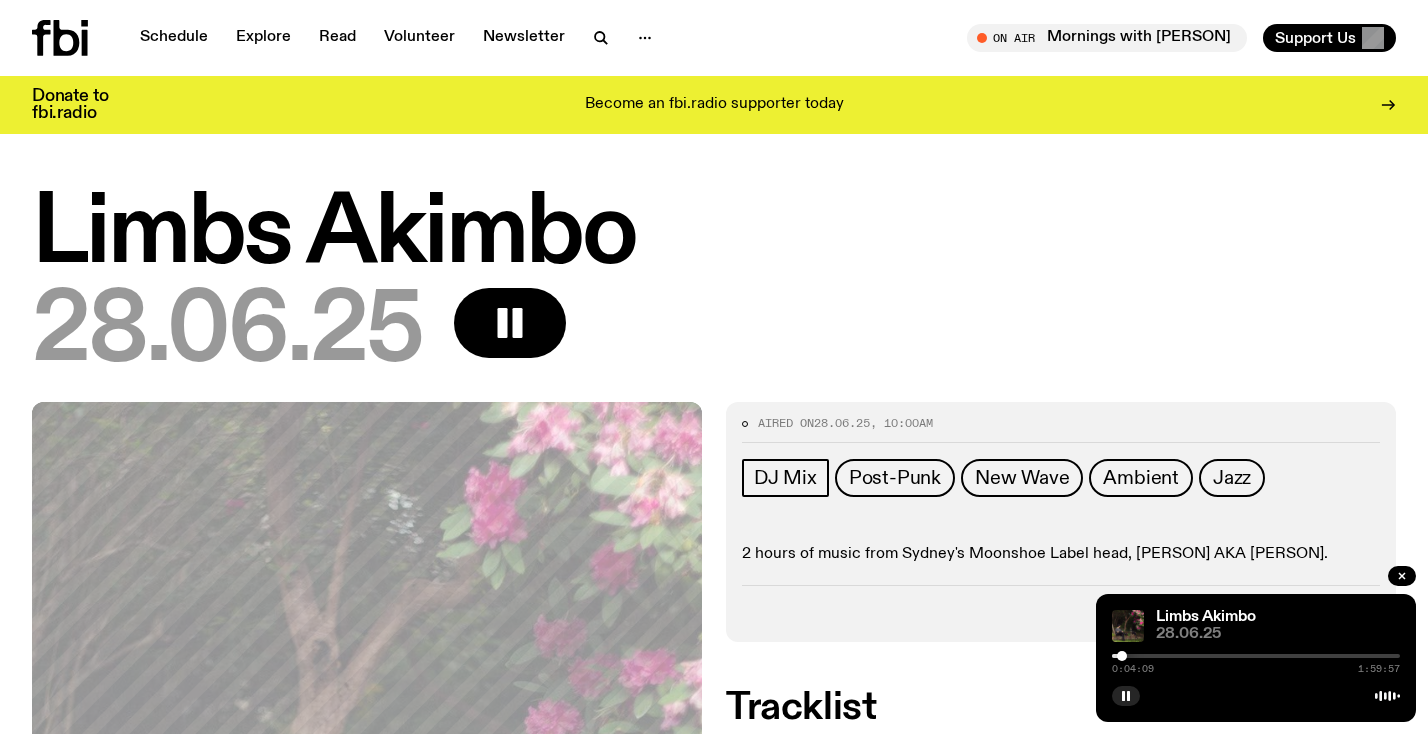 click at bounding box center (1122, 656) 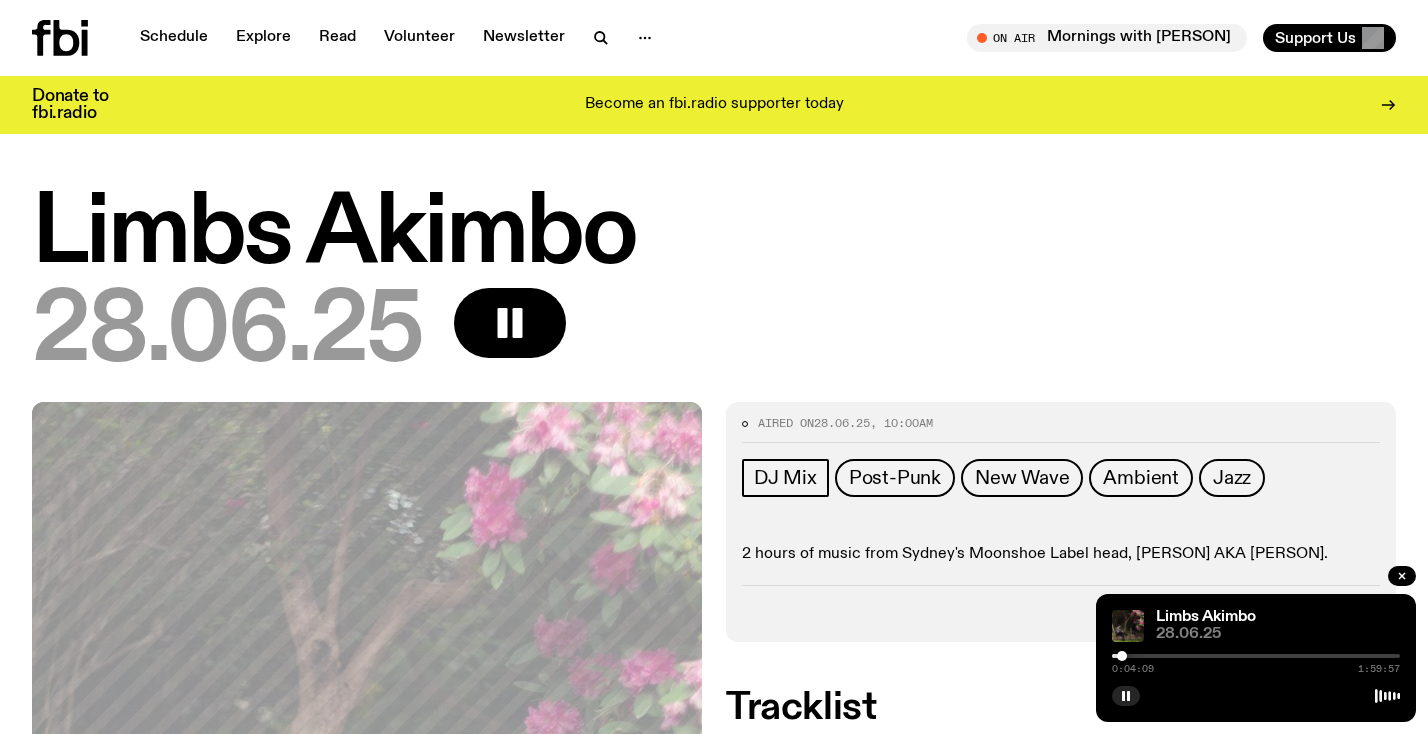 click at bounding box center (1122, 656) 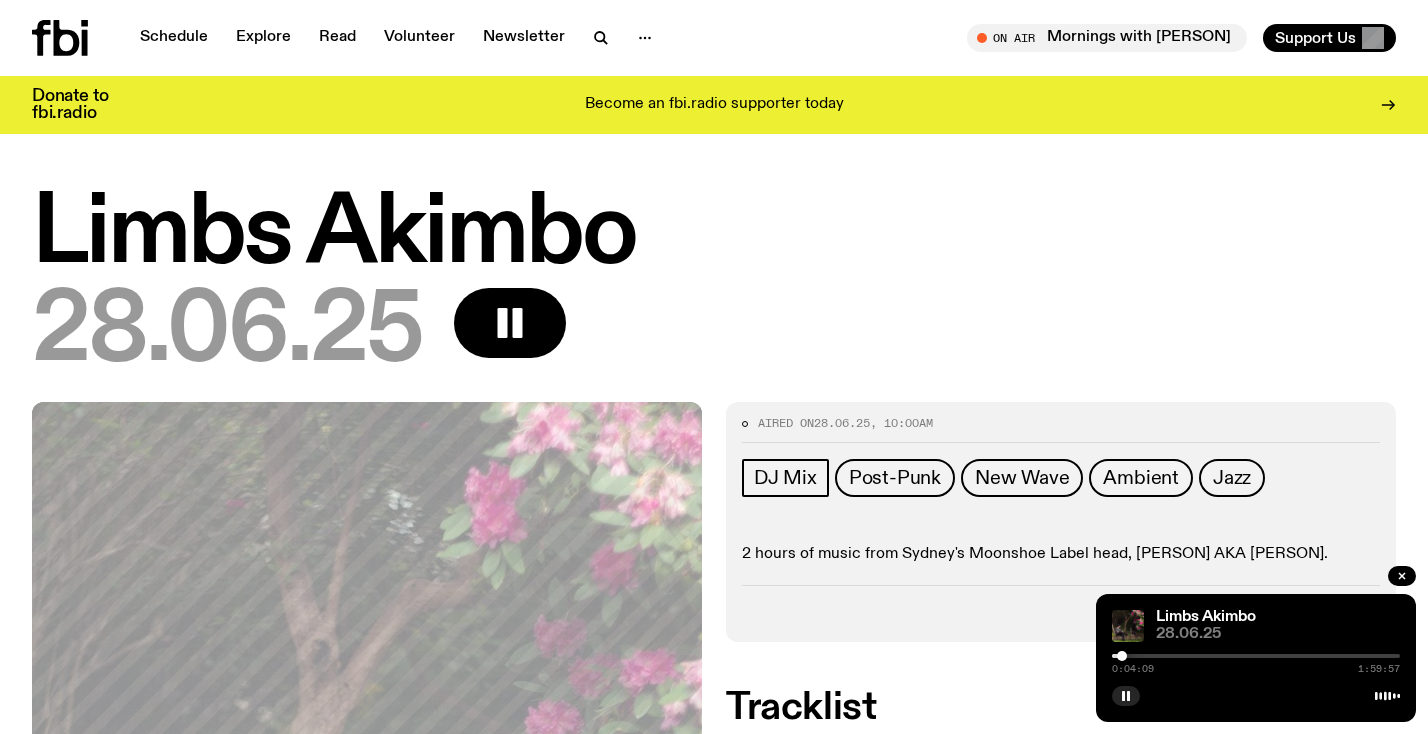 click at bounding box center (1122, 656) 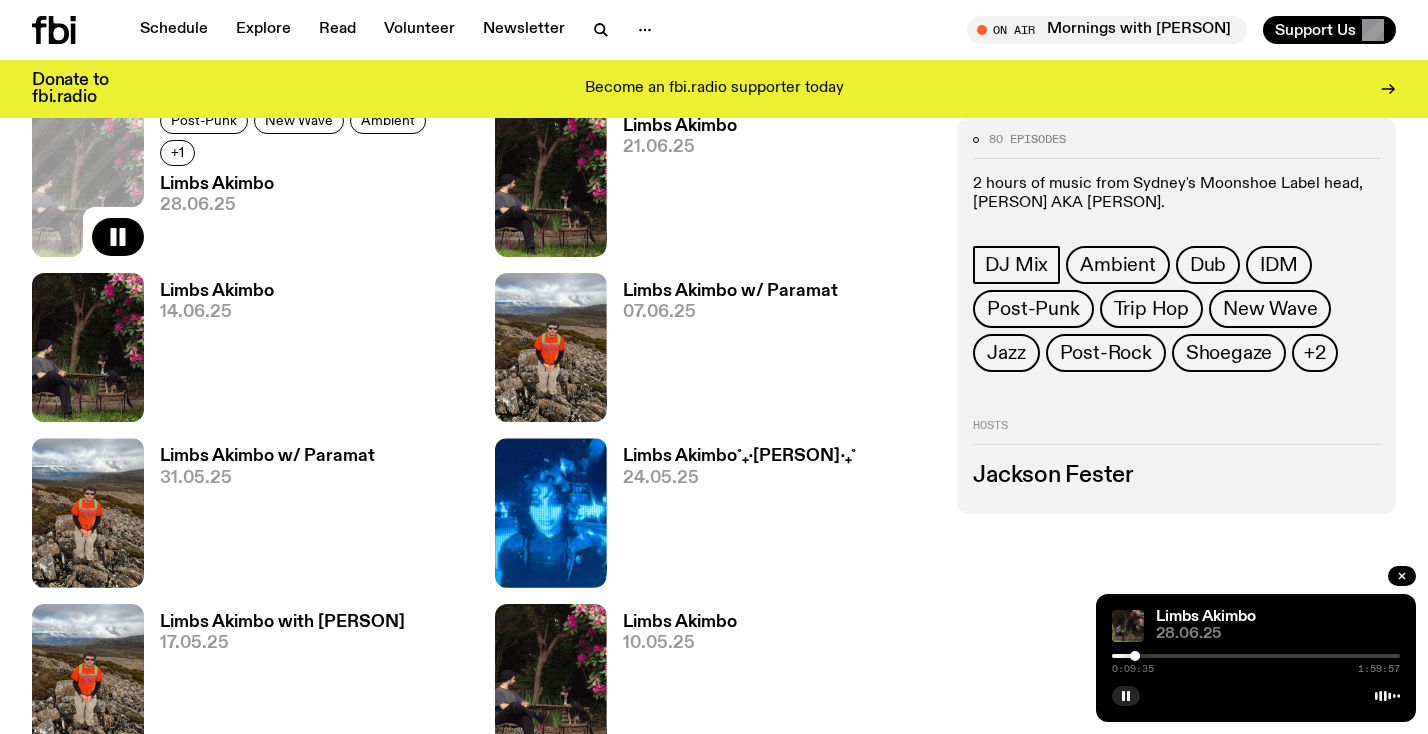 scroll, scrollTop: 1189, scrollLeft: 0, axis: vertical 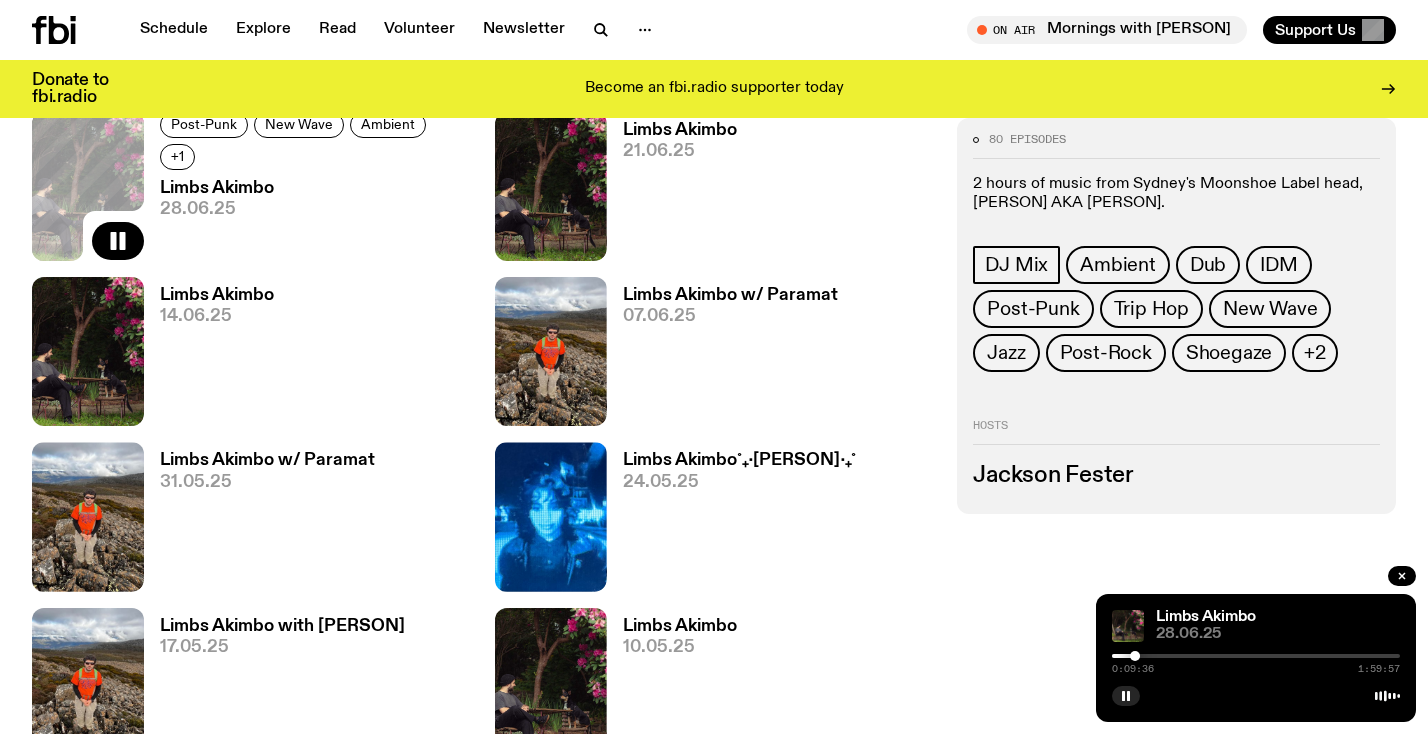 click on "Limbs Akimbo w/ Paramat" at bounding box center (730, 295) 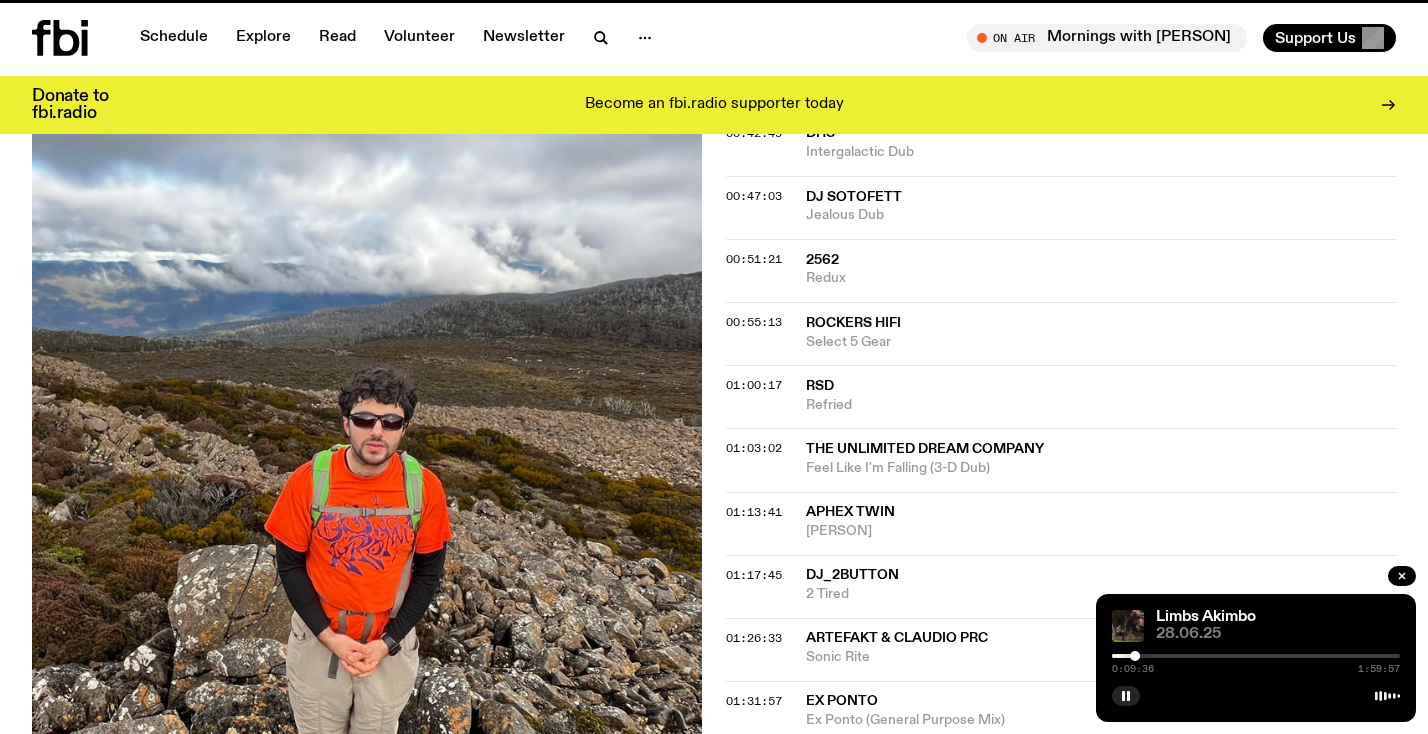 scroll, scrollTop: 0, scrollLeft: 0, axis: both 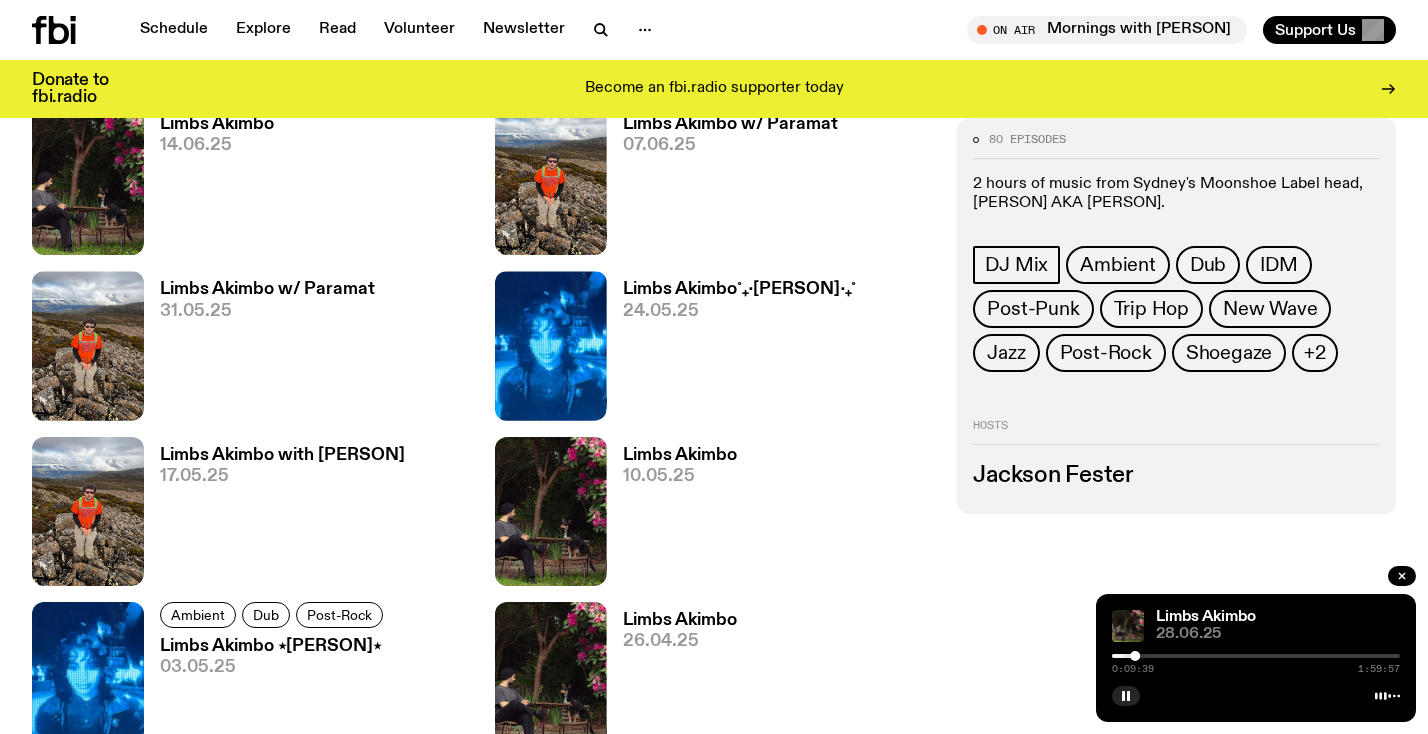 click on "Limbs Akimbo˚₊‧[PERSON]‧₊˚" at bounding box center [739, 289] 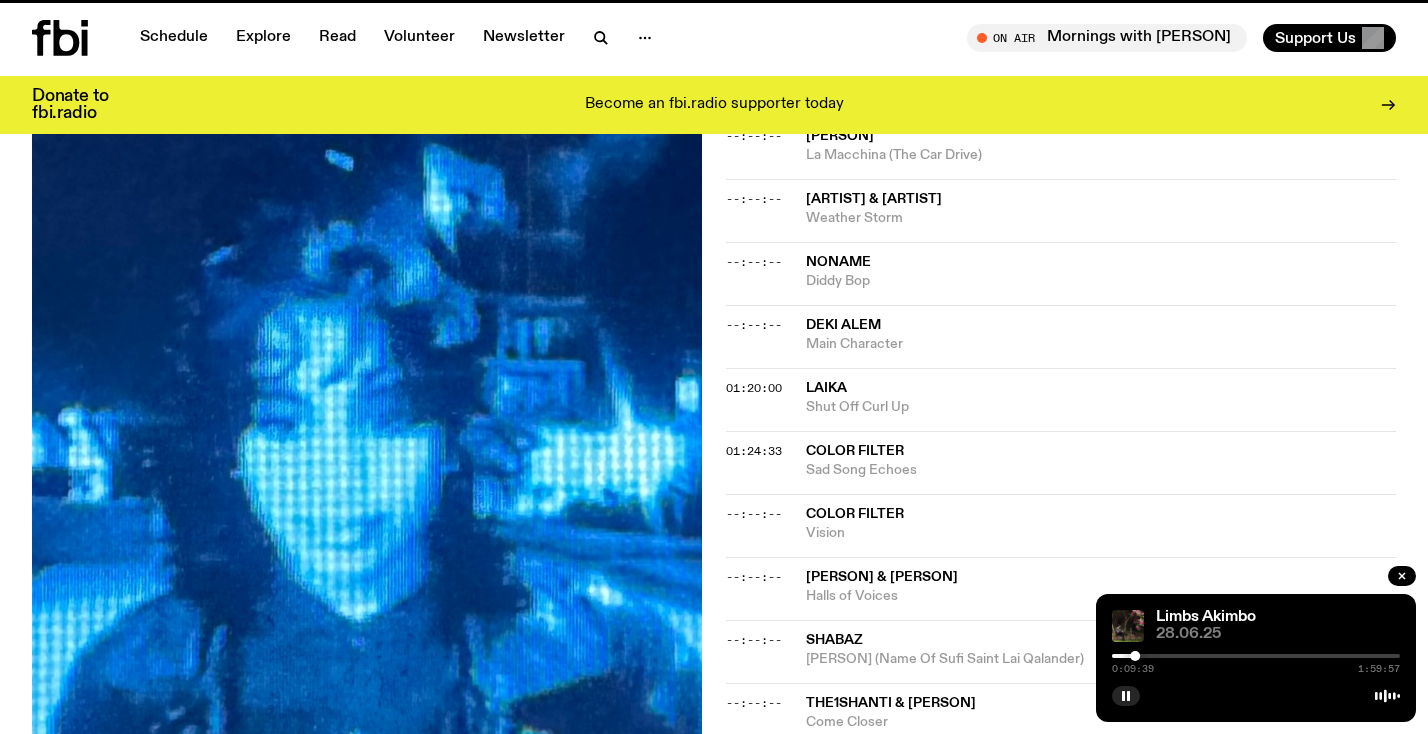 scroll, scrollTop: 0, scrollLeft: 0, axis: both 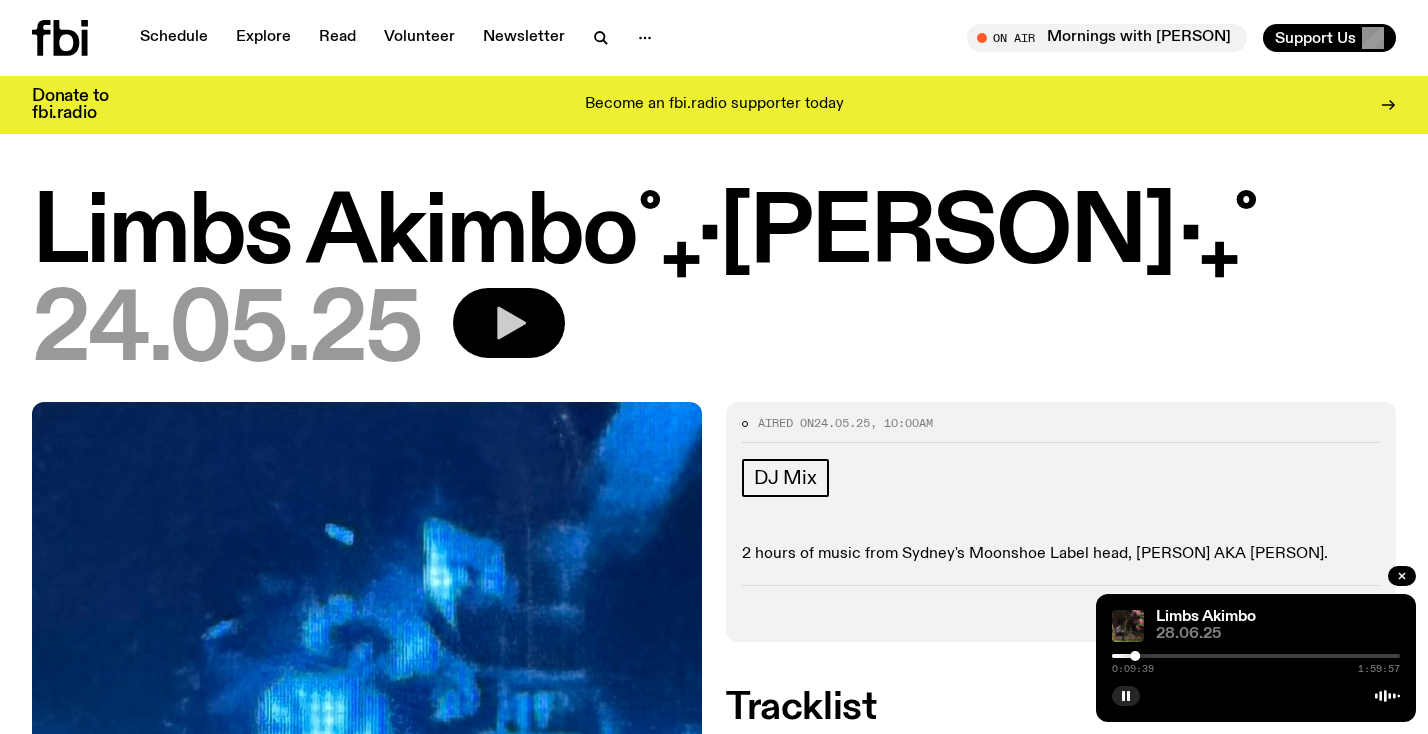 drag, startPoint x: 531, startPoint y: 321, endPoint x: 548, endPoint y: 324, distance: 17.262676 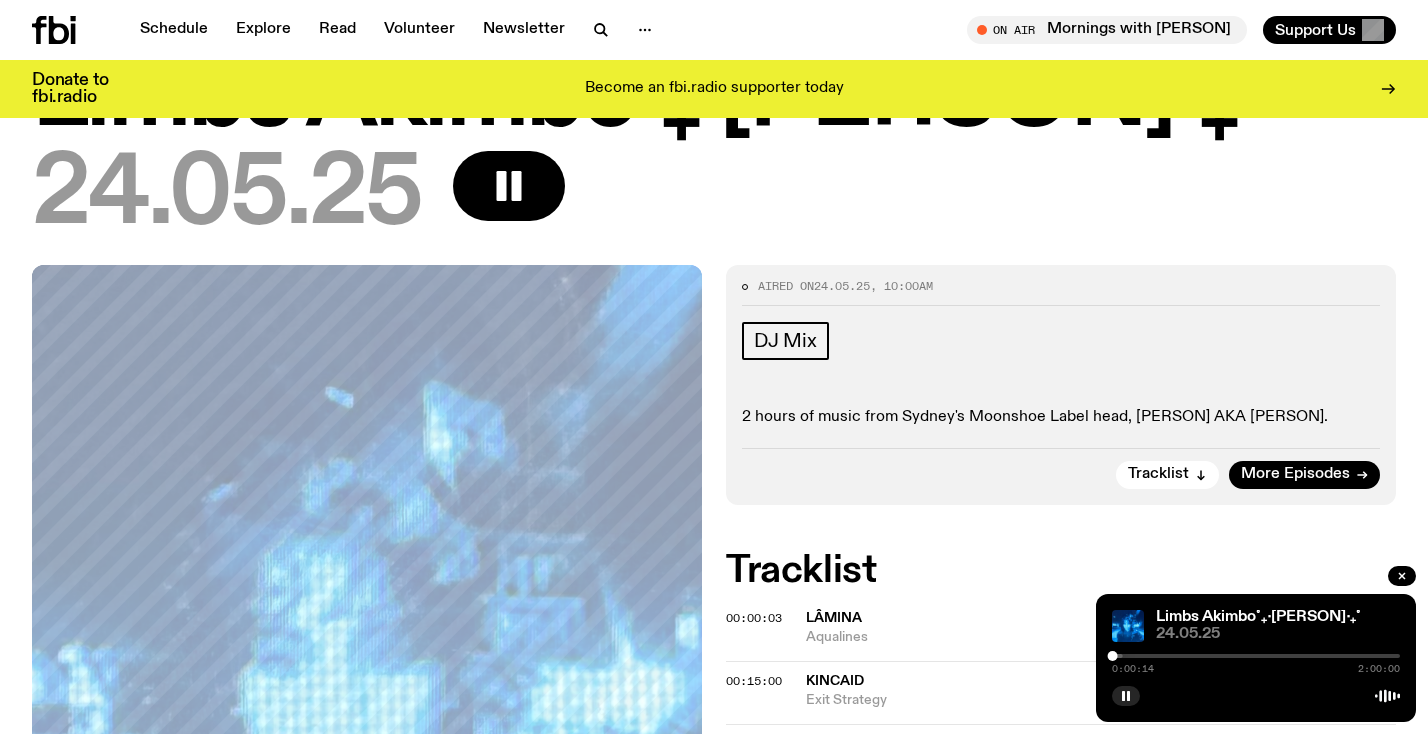 scroll, scrollTop: 120, scrollLeft: 0, axis: vertical 